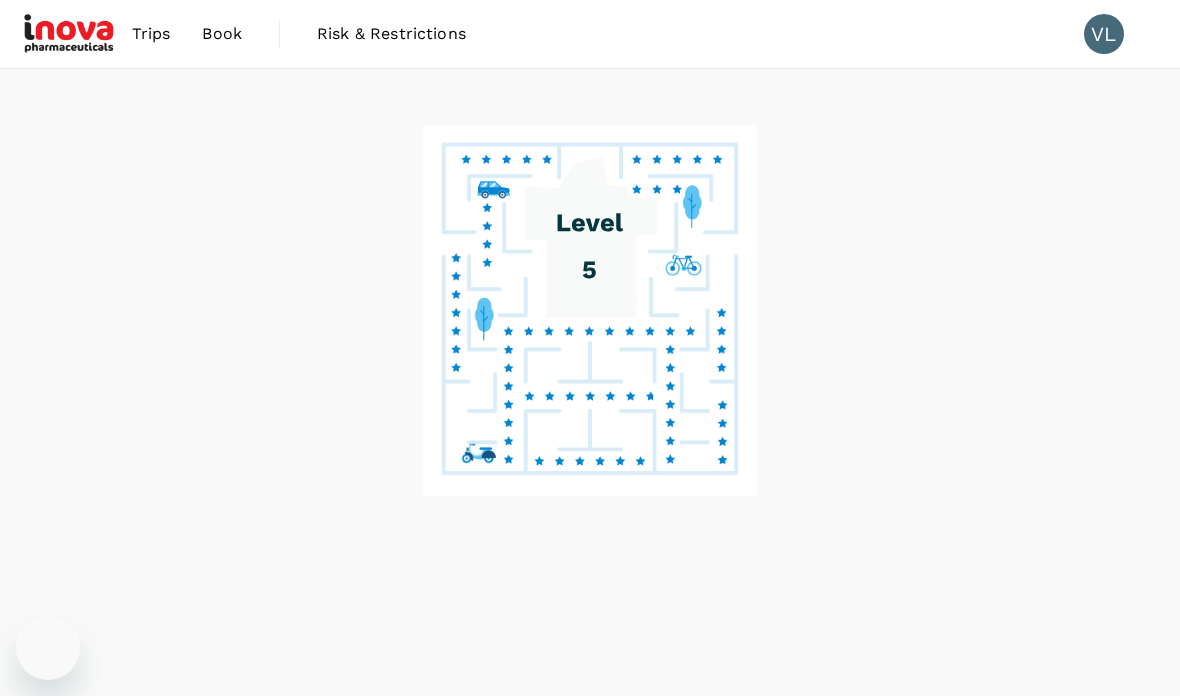 scroll, scrollTop: 80, scrollLeft: 0, axis: vertical 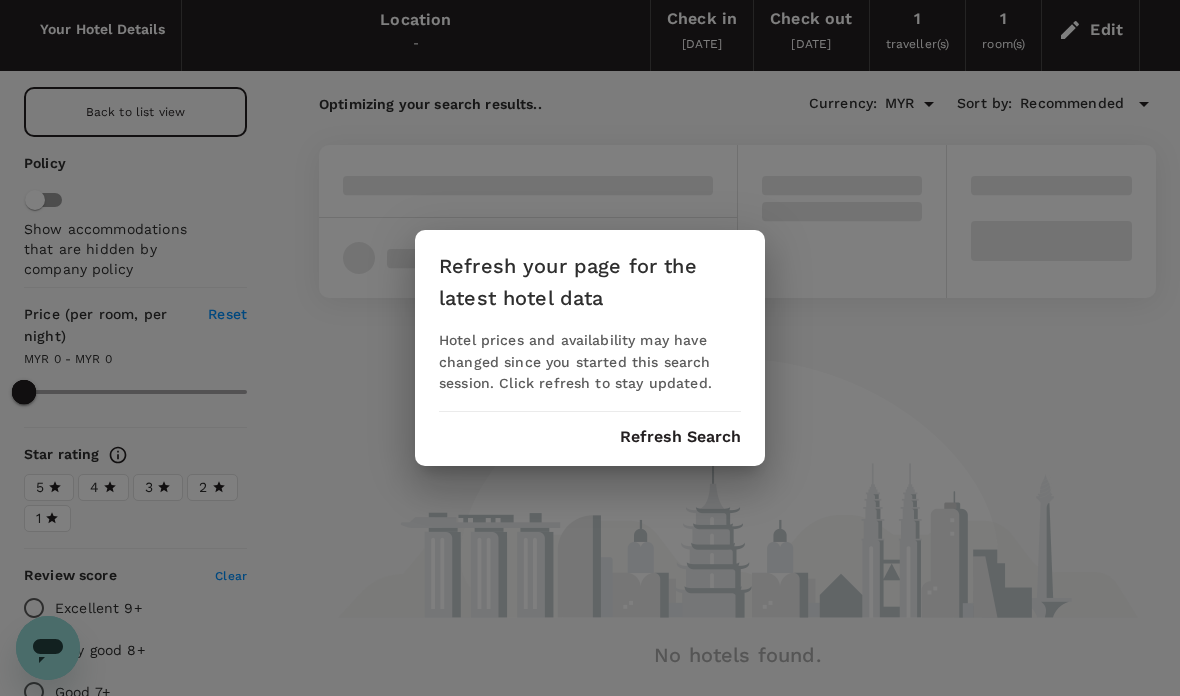 click on "Refresh Search" at bounding box center [680, 437] 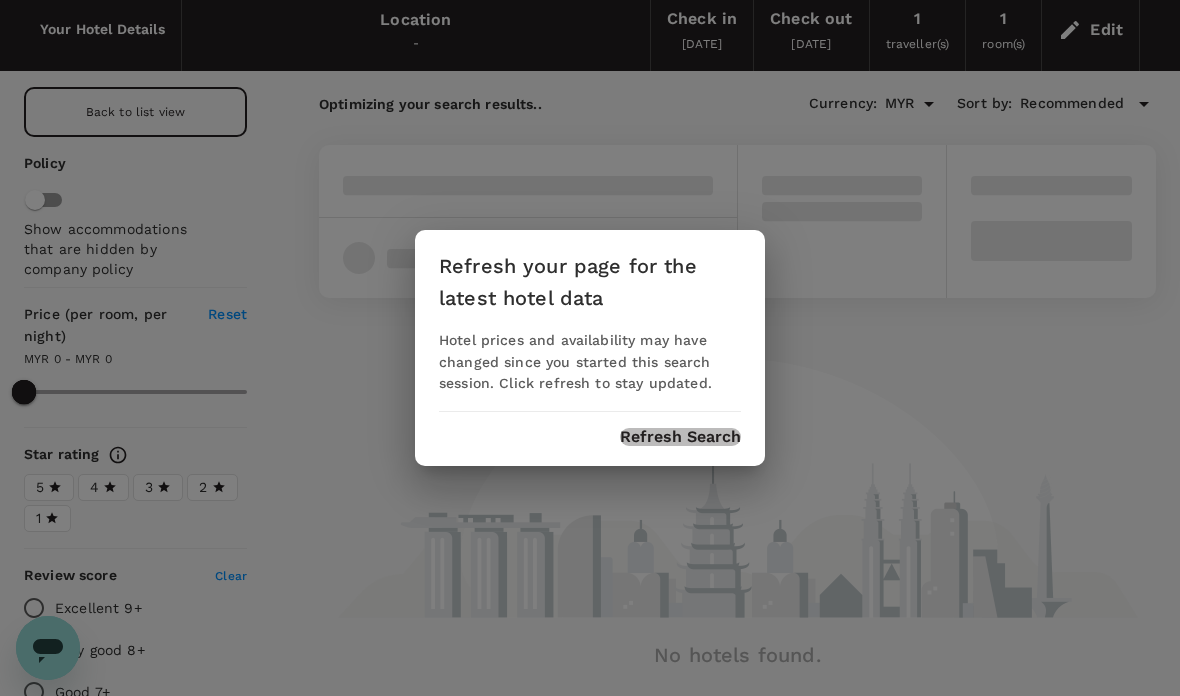 click on "Refresh Search" at bounding box center (680, 437) 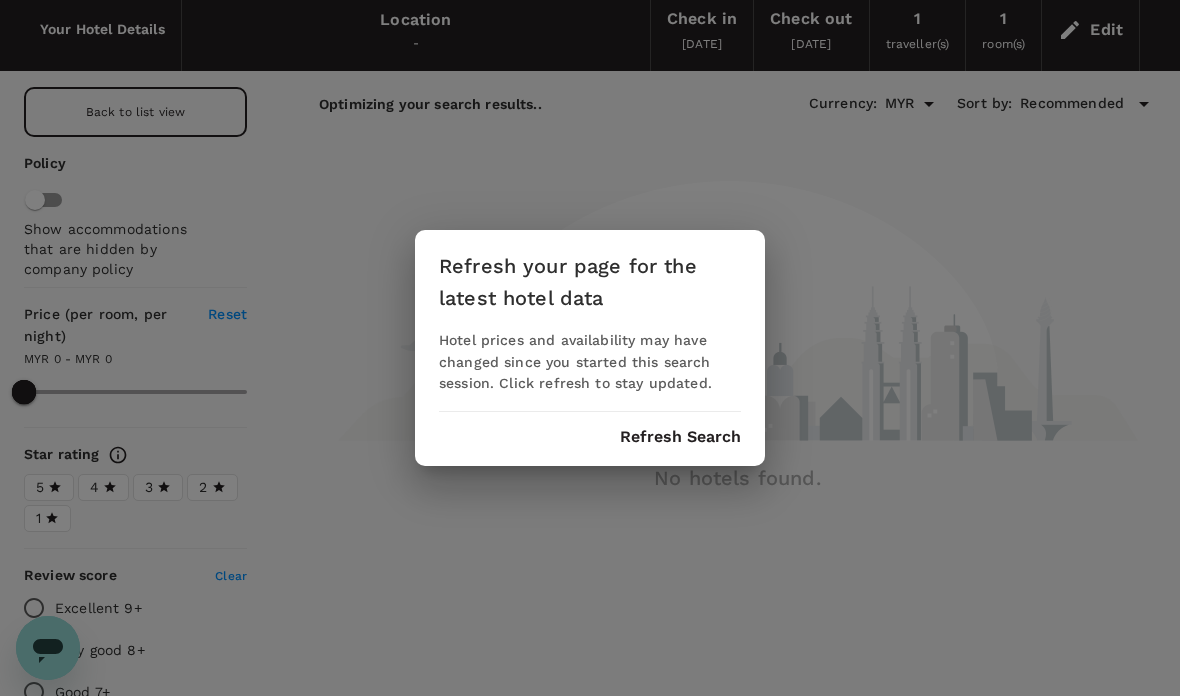 click on "Refresh Search" at bounding box center (680, 437) 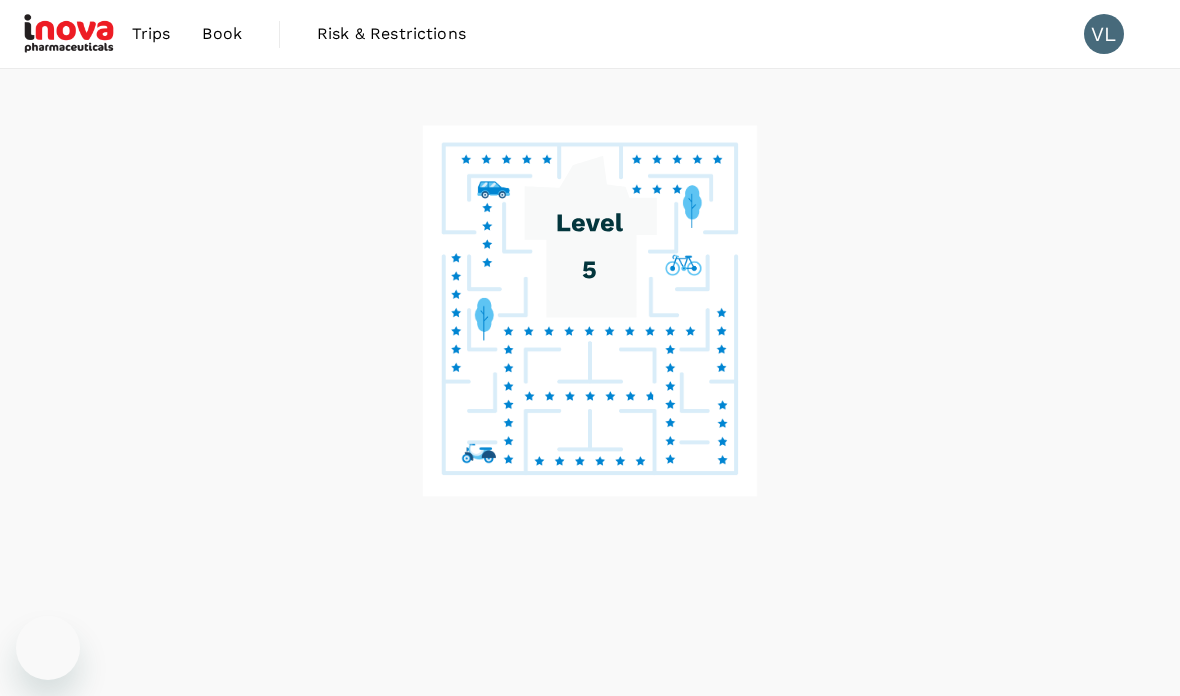 scroll, scrollTop: 80, scrollLeft: 0, axis: vertical 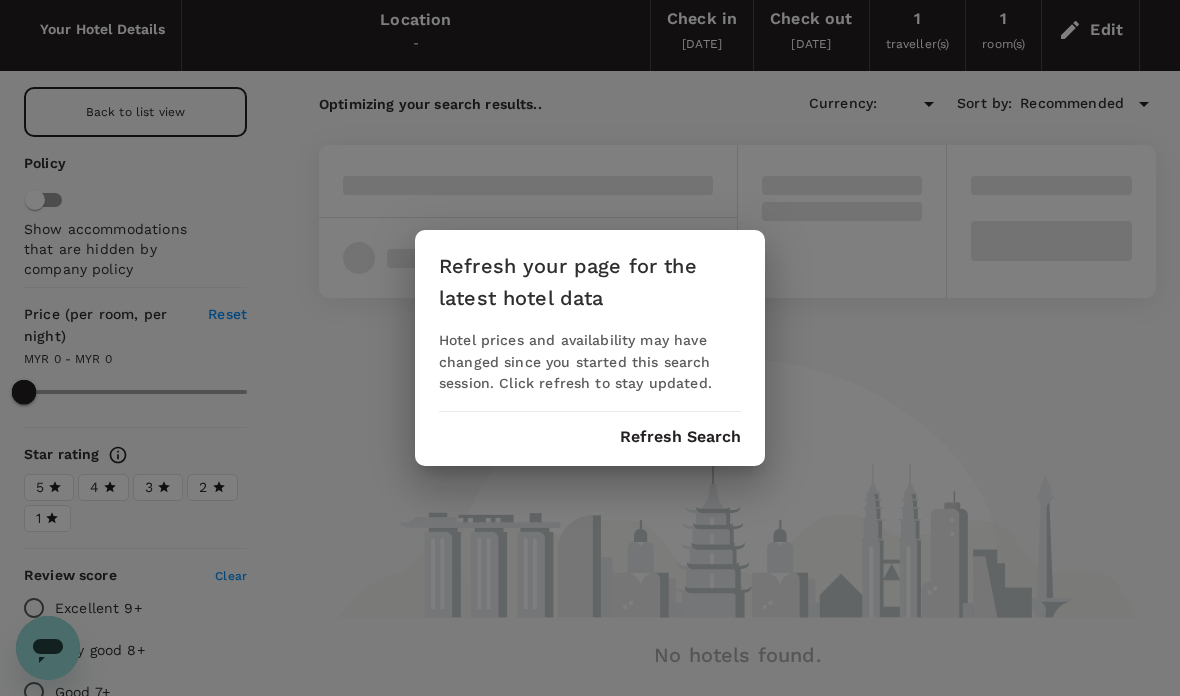 type on "MYR" 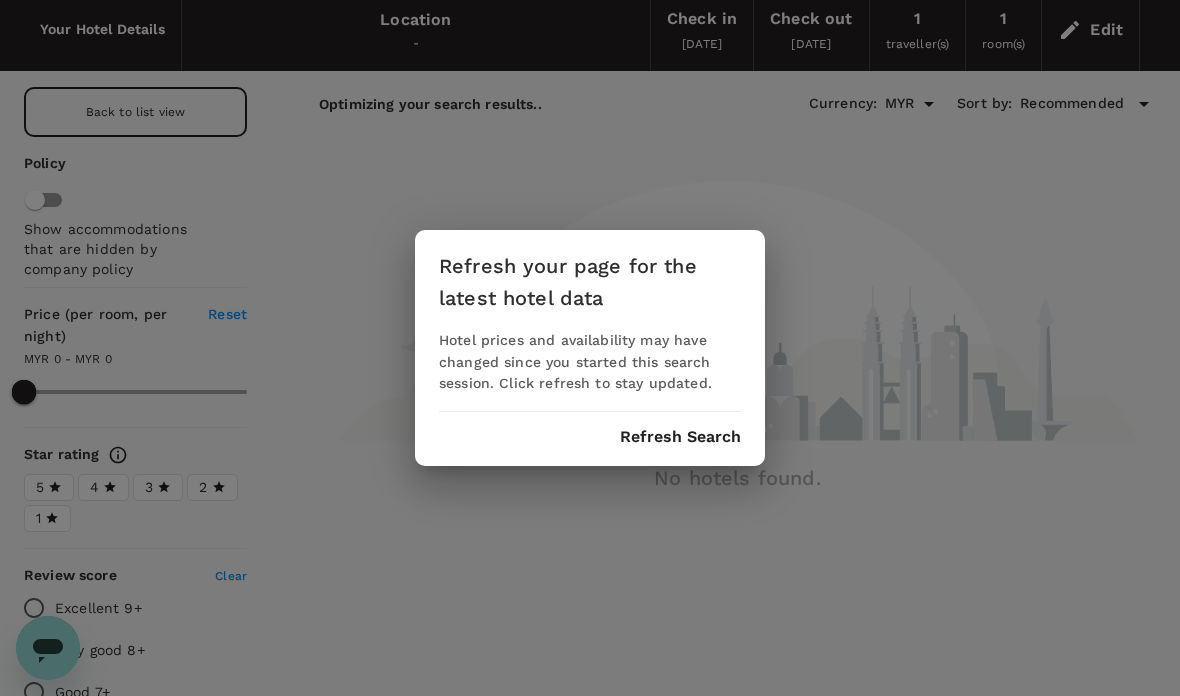 click on "Refresh your page for the latest hotel data Hotel prices and availability may have changed since you started this search session. Click refresh to stay updated. Refresh Search" at bounding box center (590, 348) 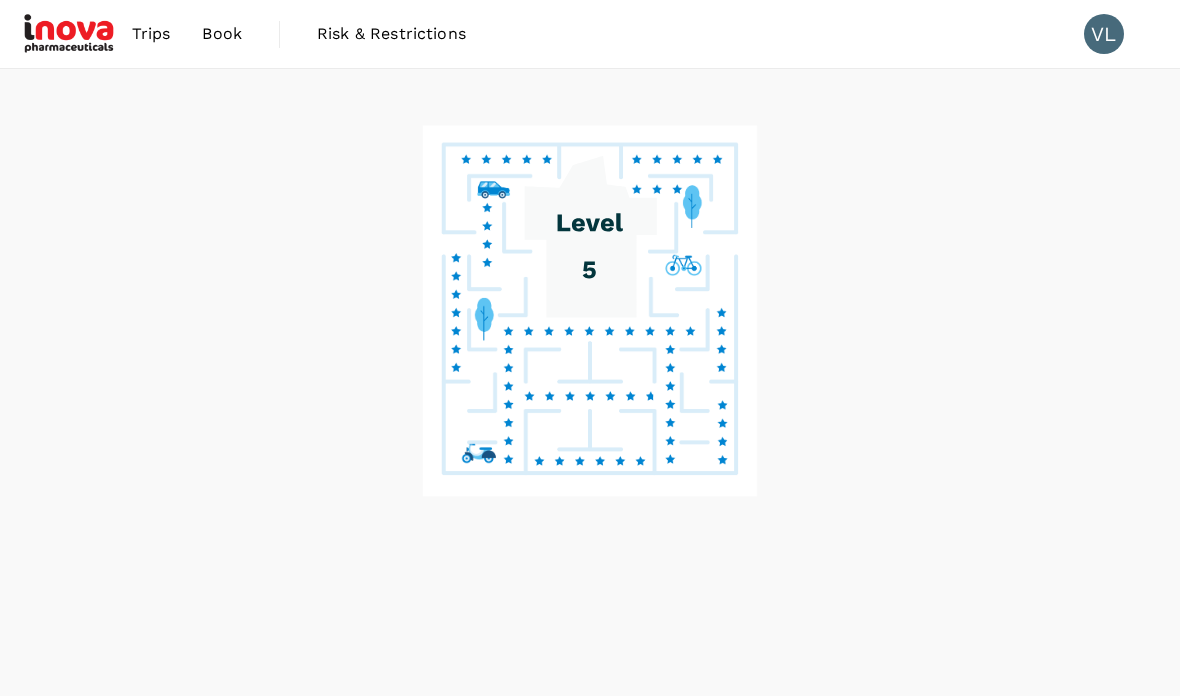 scroll, scrollTop: 80, scrollLeft: 0, axis: vertical 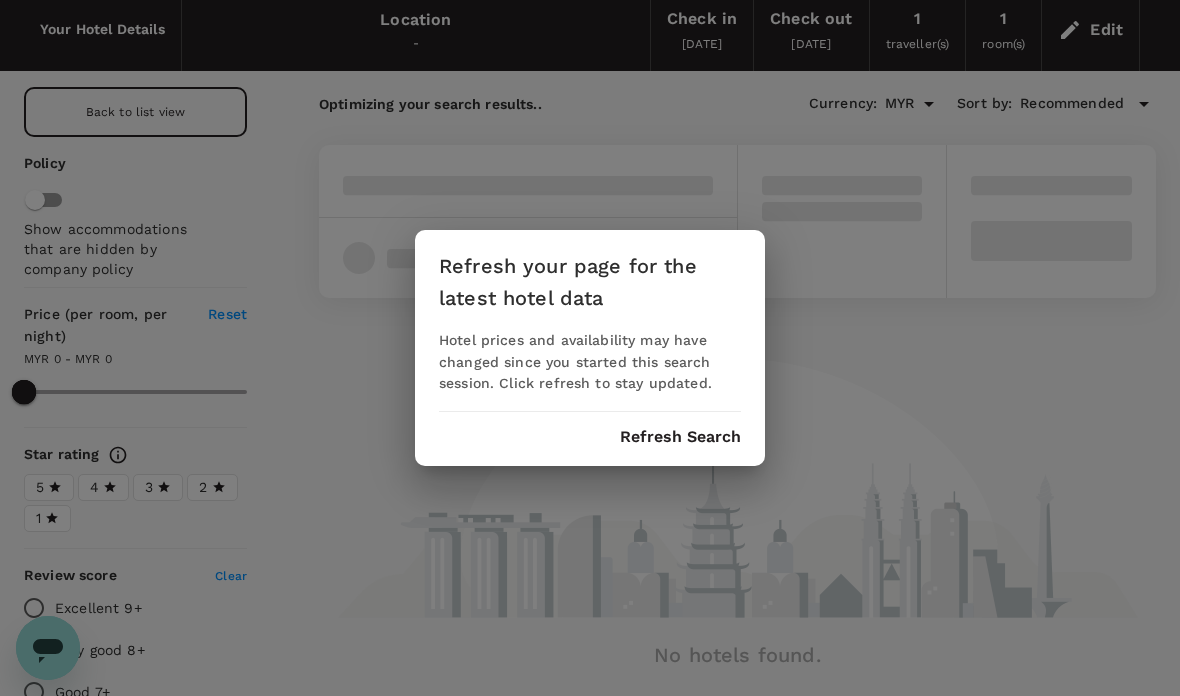 click on "Refresh your page for the latest hotel data Hotel prices and availability may have changed since you started this search session. Click refresh to stay updated. Refresh Search" at bounding box center [590, 348] 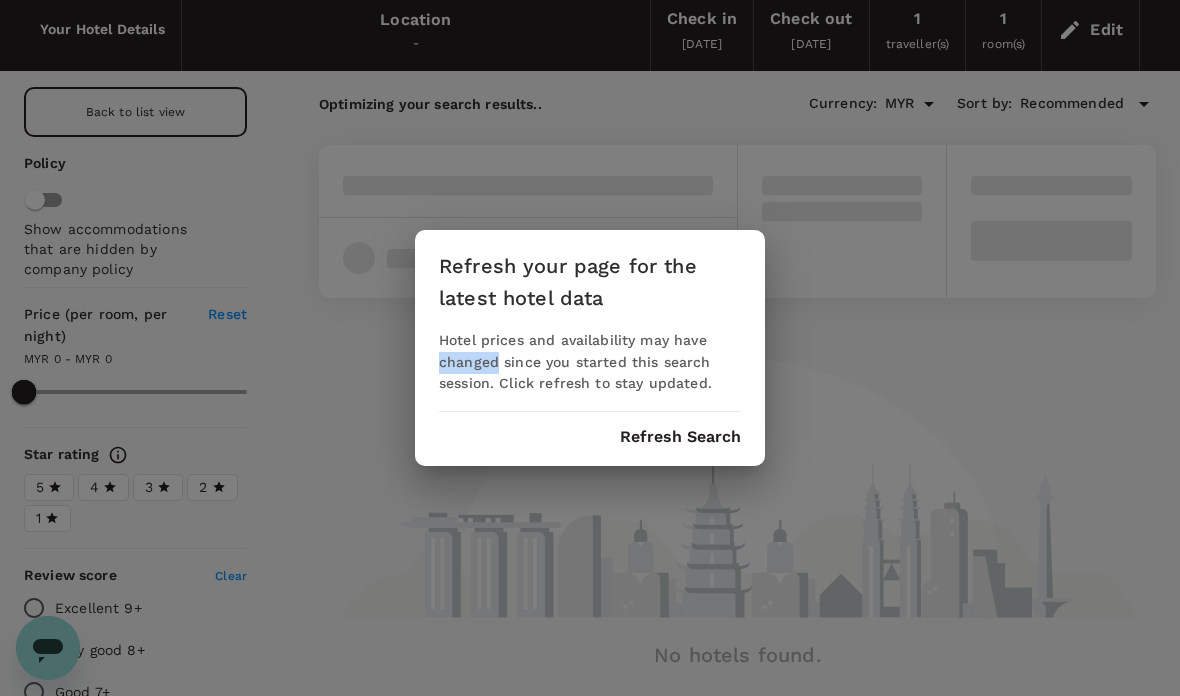click on "Refresh your page for the latest hotel data Hotel prices and availability may have changed since you started this search session. Click refresh to stay updated. Refresh Search" at bounding box center (590, 348) 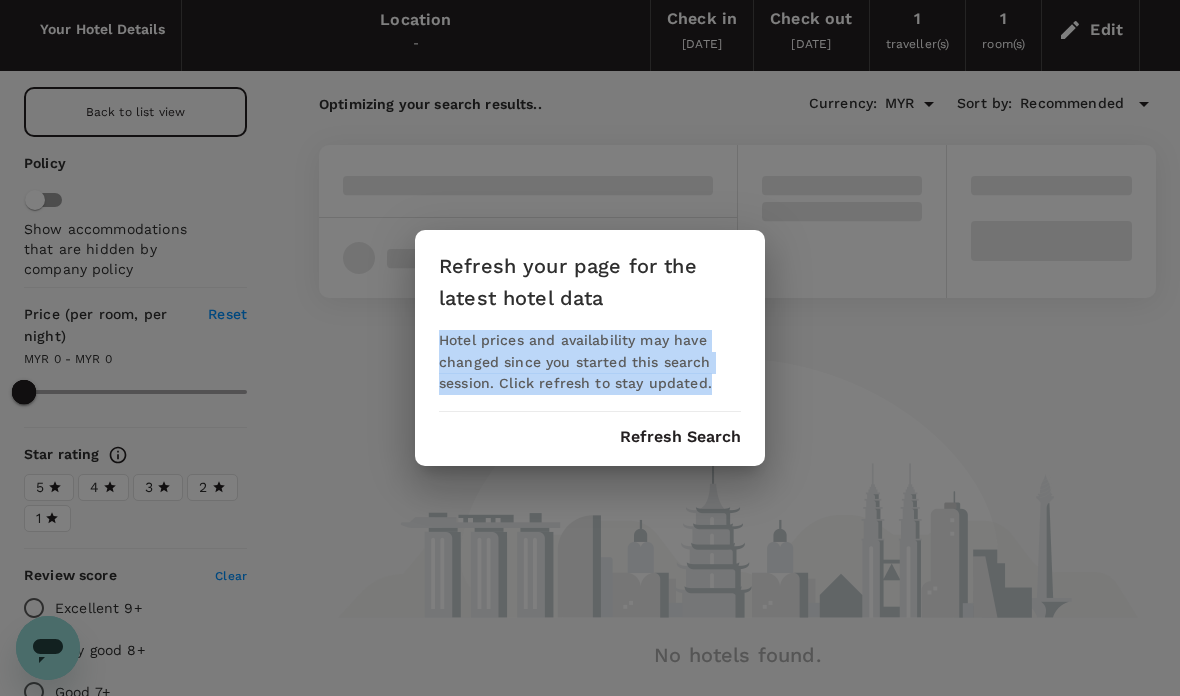 click on "Refresh your page for the latest hotel data Hotel prices and availability may have changed since you started this search session. Click refresh to stay updated. Refresh Search" at bounding box center [590, 348] 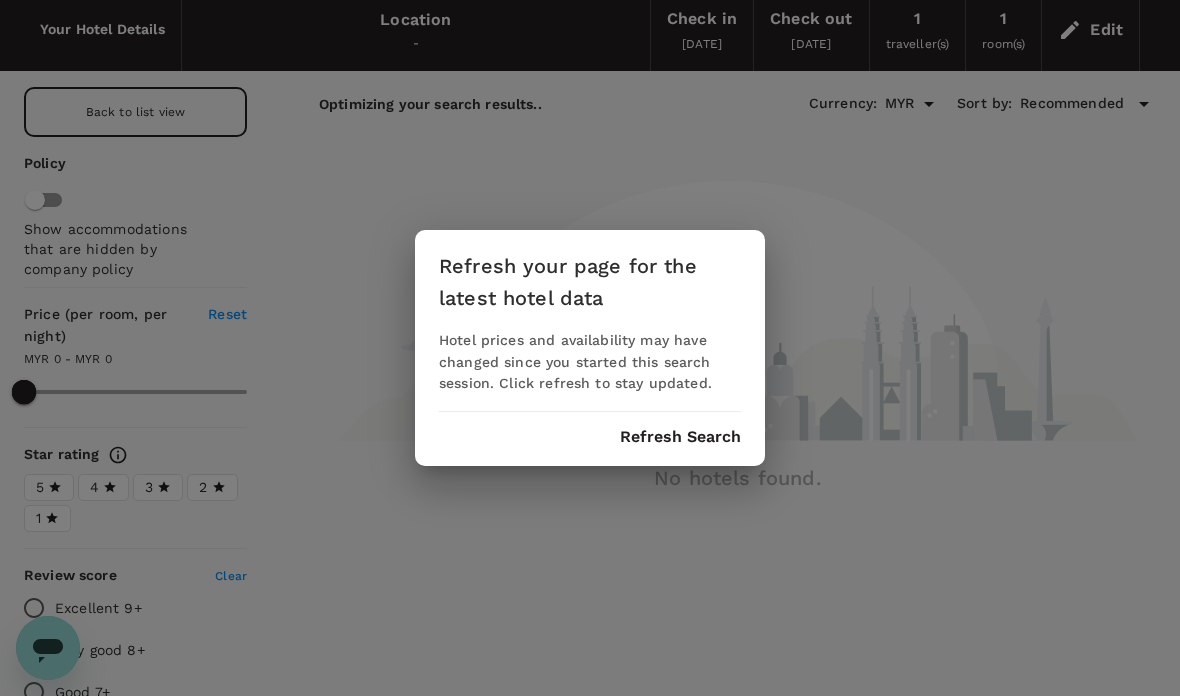 click on "Refresh your page for the latest hotel data Hotel prices and availability may have changed since you started this search session. Click refresh to stay updated. Refresh Search" at bounding box center [590, 348] 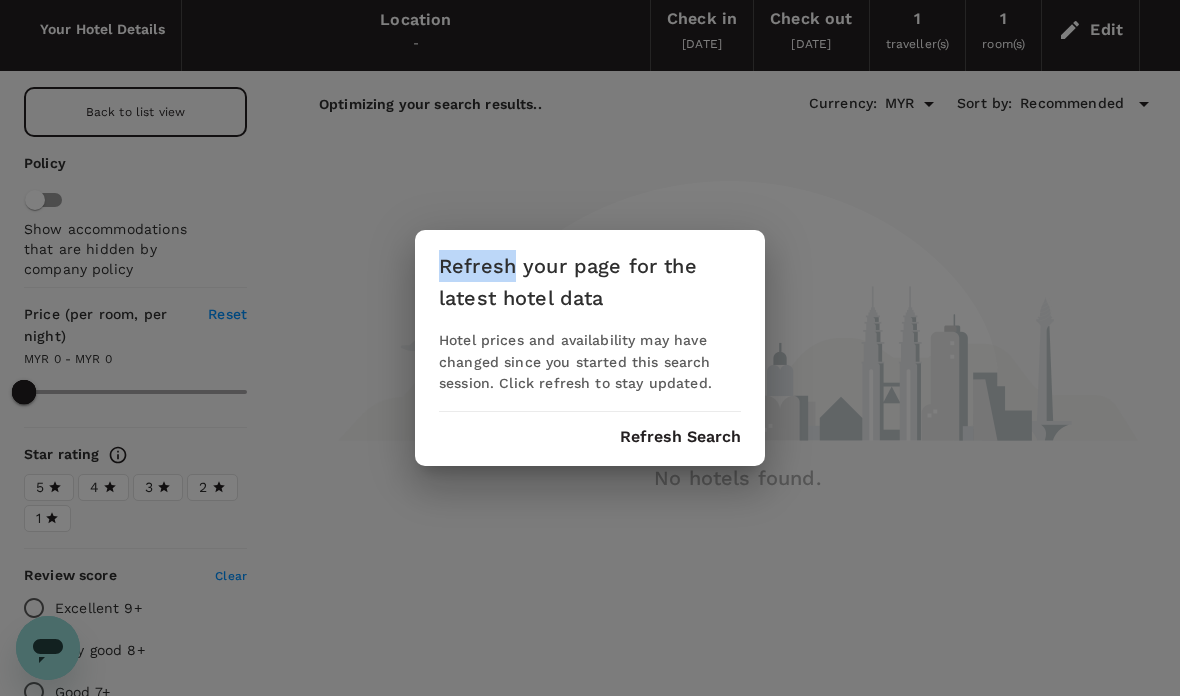 click on "Refresh your page for the latest hotel data Hotel prices and availability may have changed since you started this search session. Click refresh to stay updated. Refresh Search" at bounding box center (590, 348) 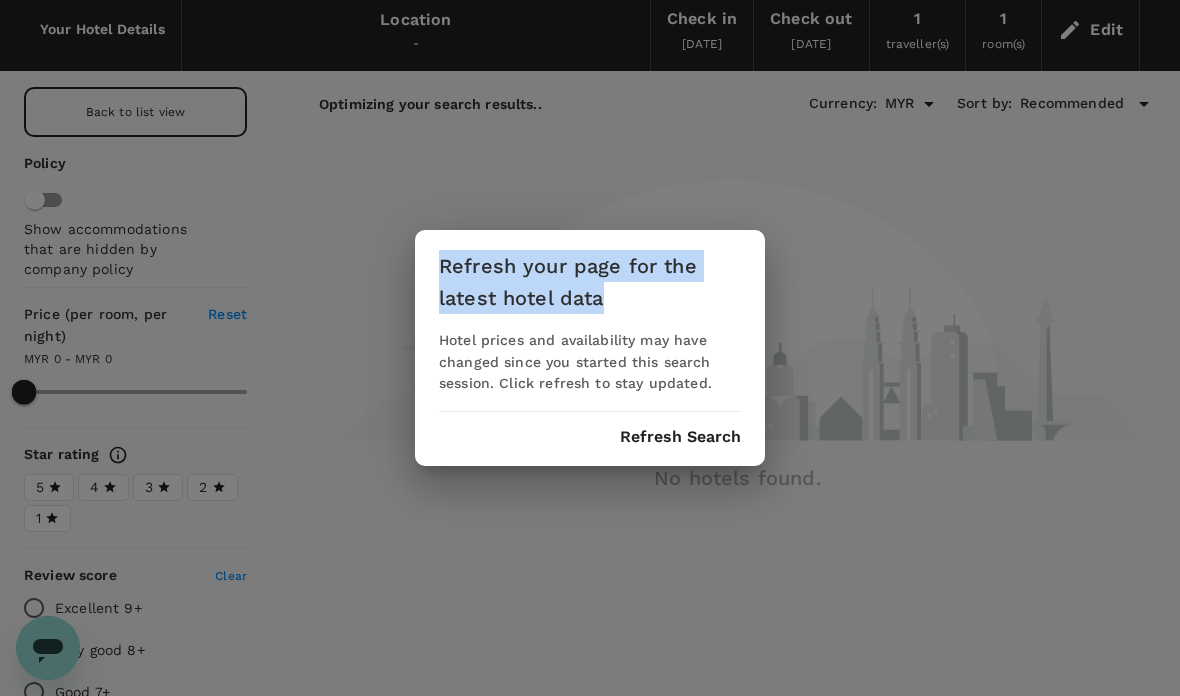 click on "Refresh your page for the latest hotel data Hotel prices and availability may have changed since you started this search session. Click refresh to stay updated. Refresh Search" at bounding box center [590, 348] 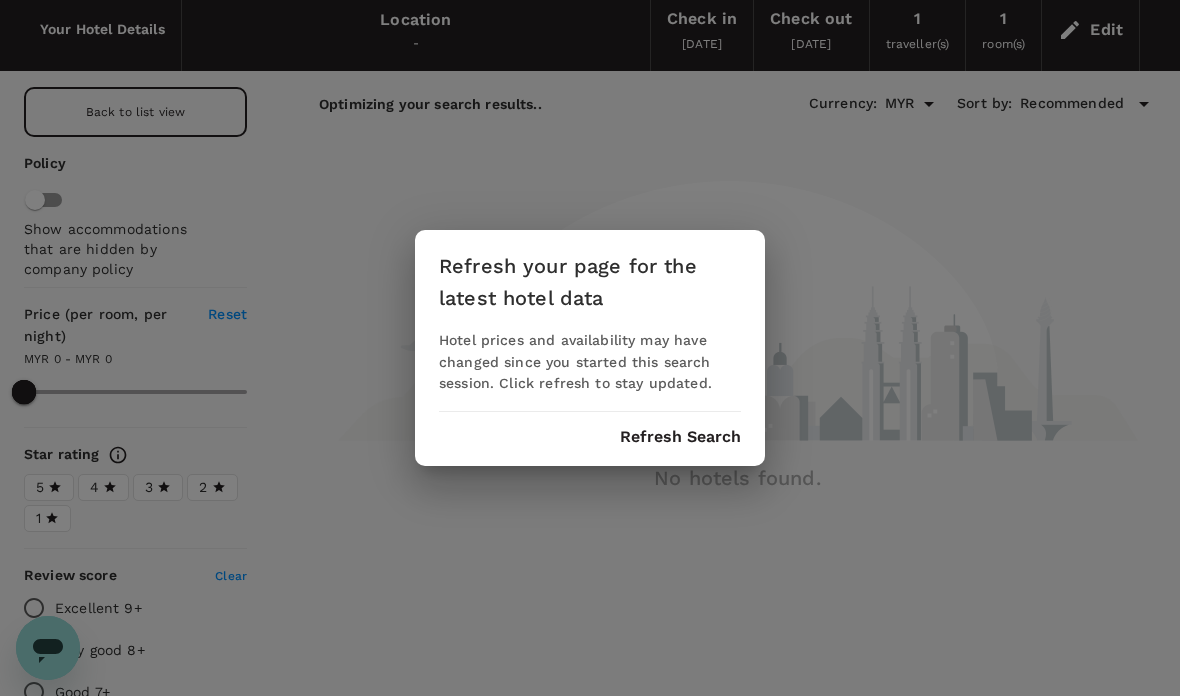 click on "Refresh your page for the latest hotel data Hotel prices and availability may have changed since you started this search session. Click refresh to stay updated. Refresh Search" at bounding box center [590, 348] 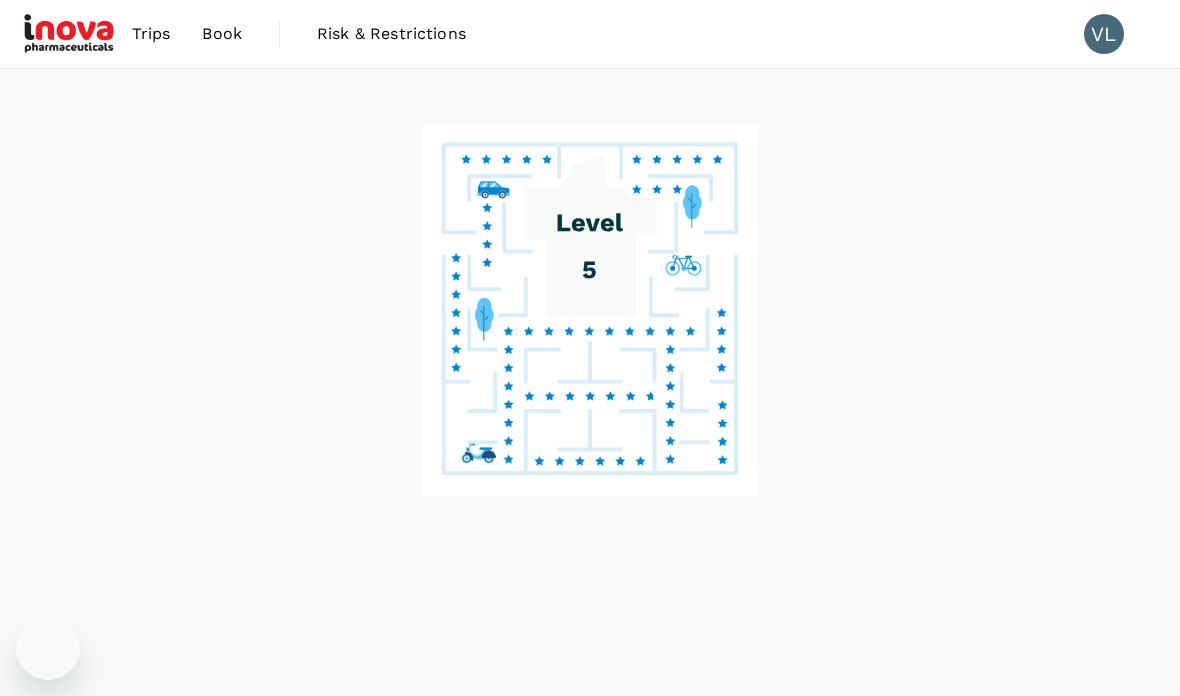 scroll, scrollTop: 80, scrollLeft: 0, axis: vertical 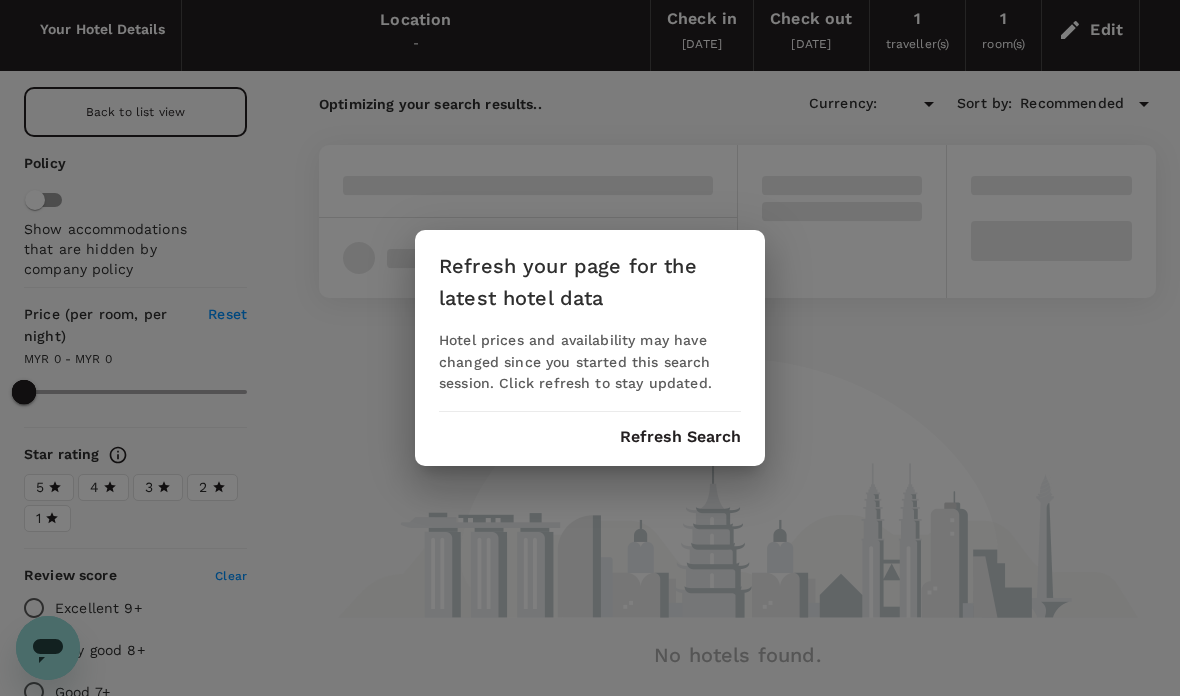 type on "MYR" 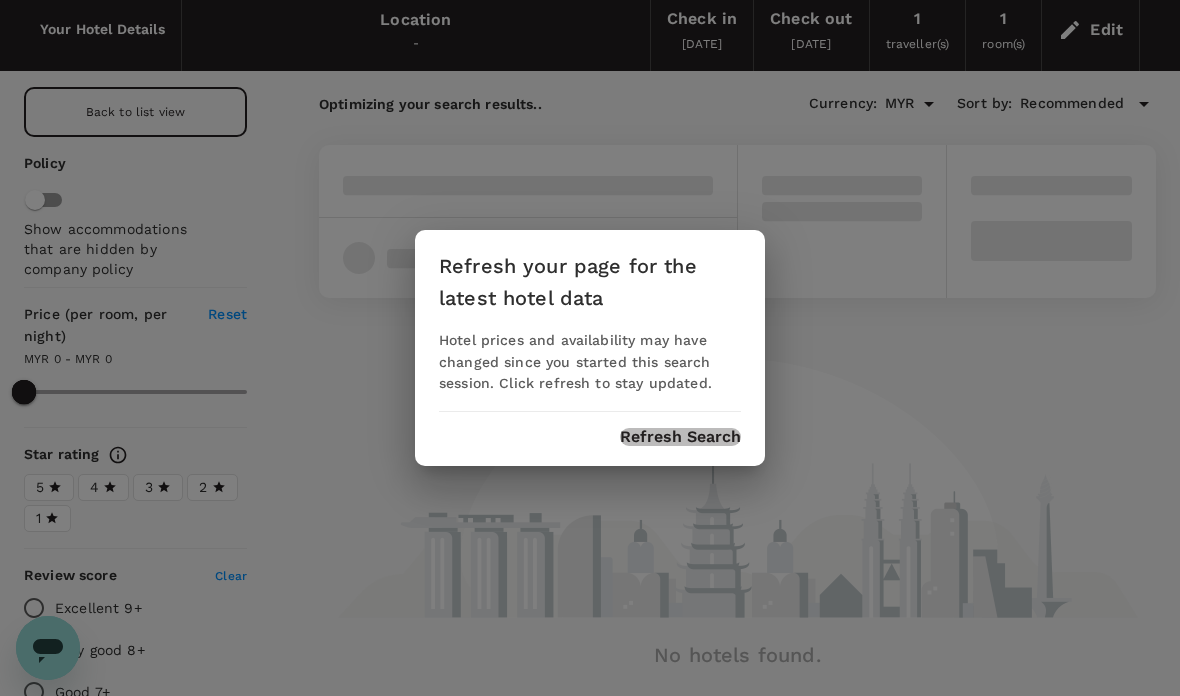 click on "Refresh Search" at bounding box center (680, 437) 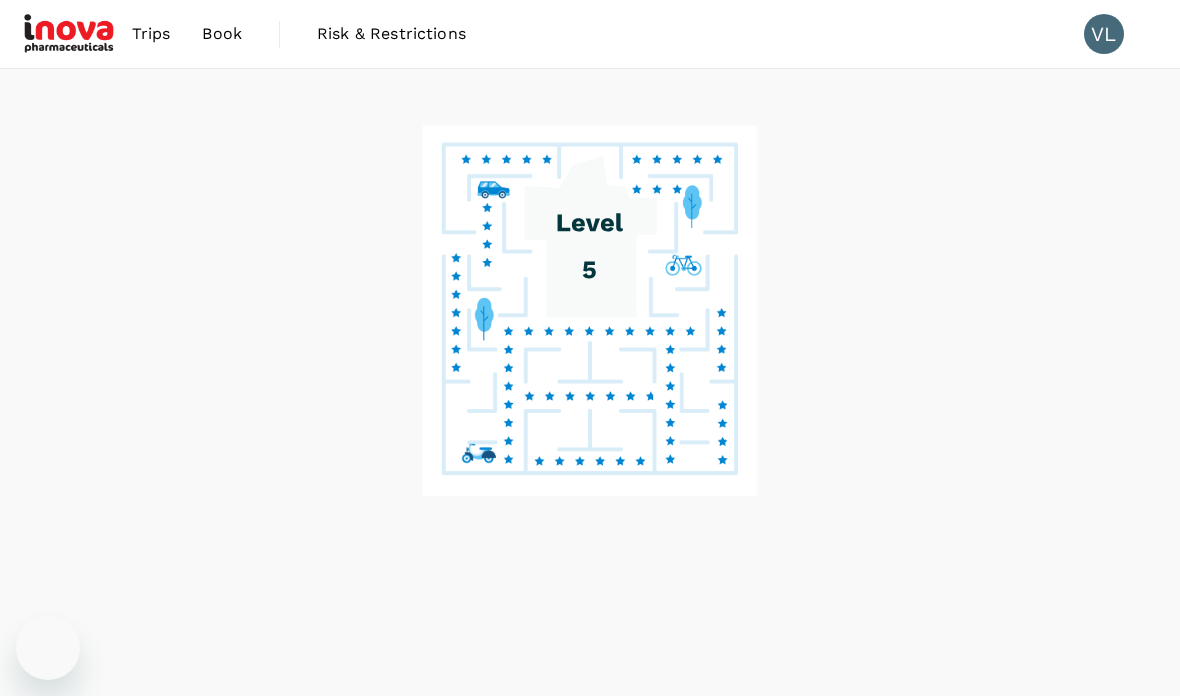 scroll, scrollTop: 80, scrollLeft: 0, axis: vertical 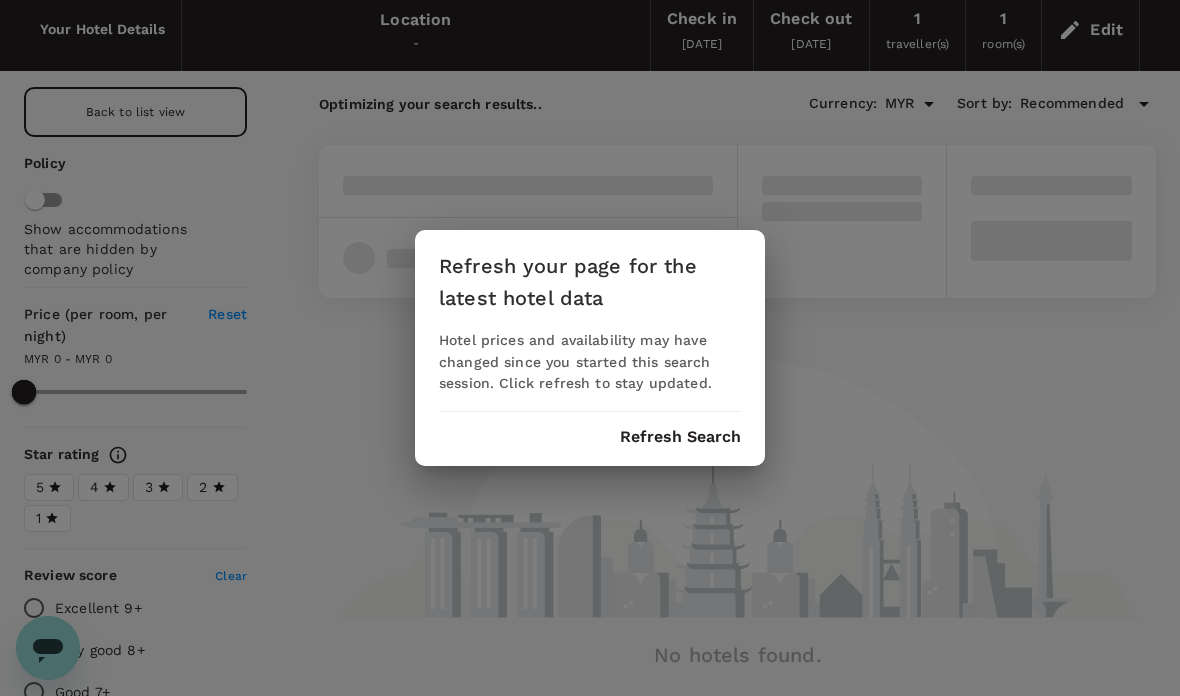 click on "Refresh your page for the latest hotel data Hotel prices and availability may have changed since you started this search session. Click refresh to stay updated. Refresh Search" at bounding box center (590, 348) 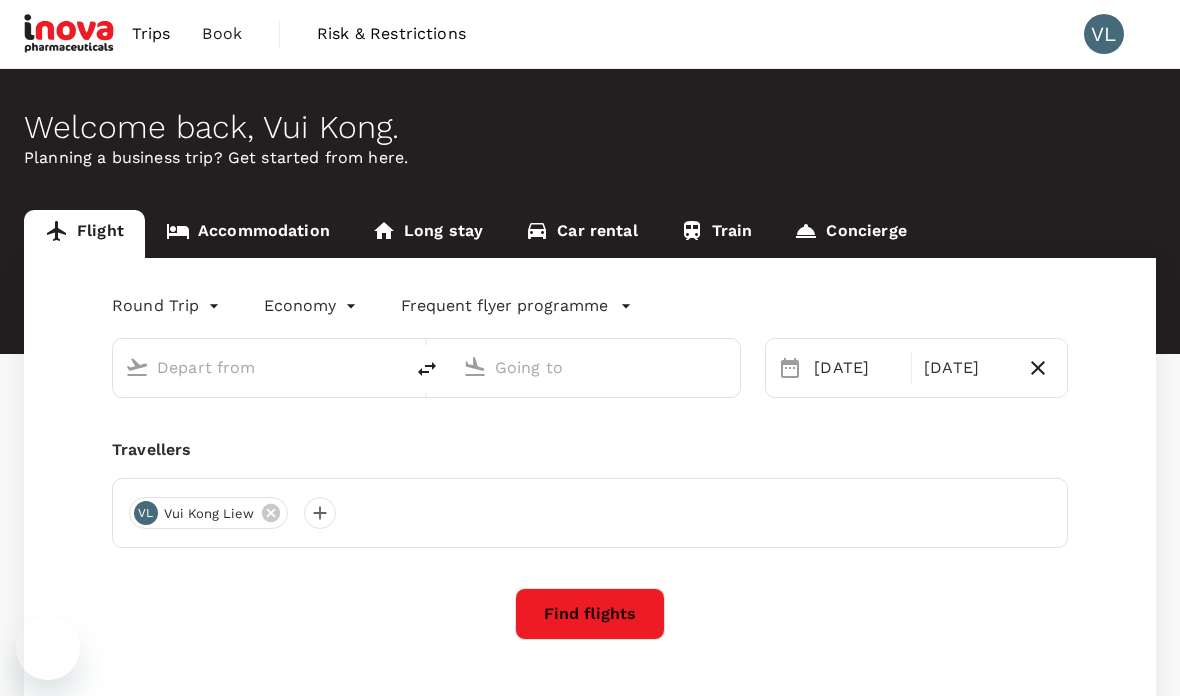 scroll, scrollTop: 0, scrollLeft: 0, axis: both 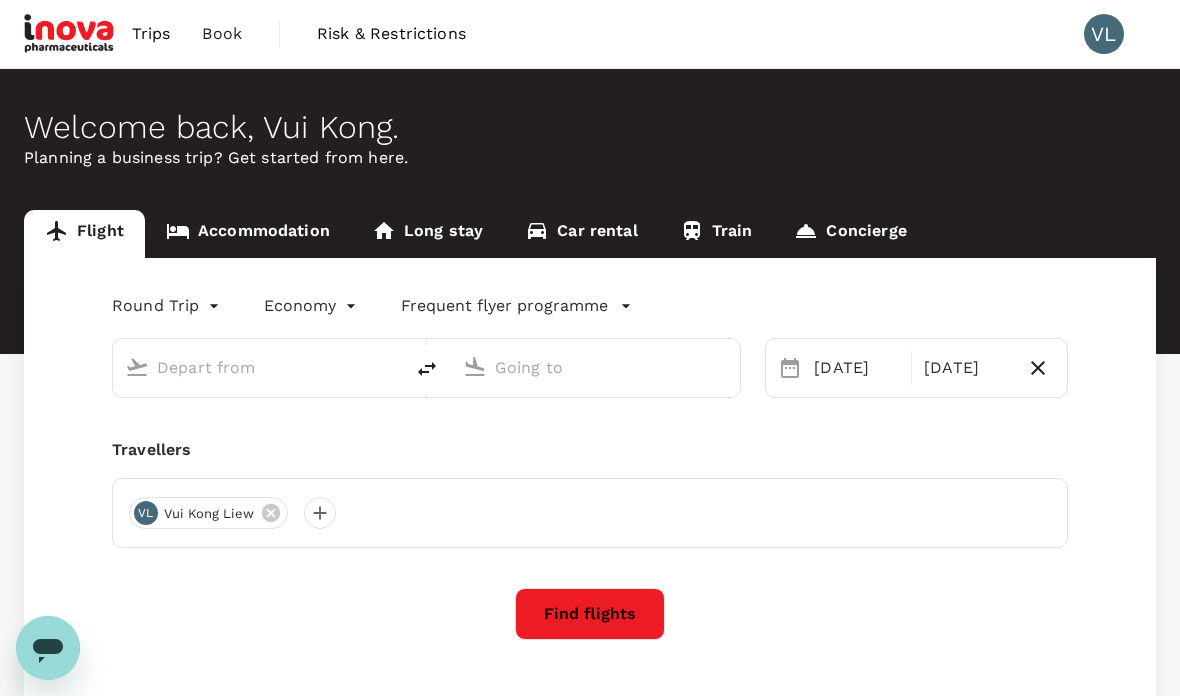type on "Kota Kinabalu Intl (BKI)" 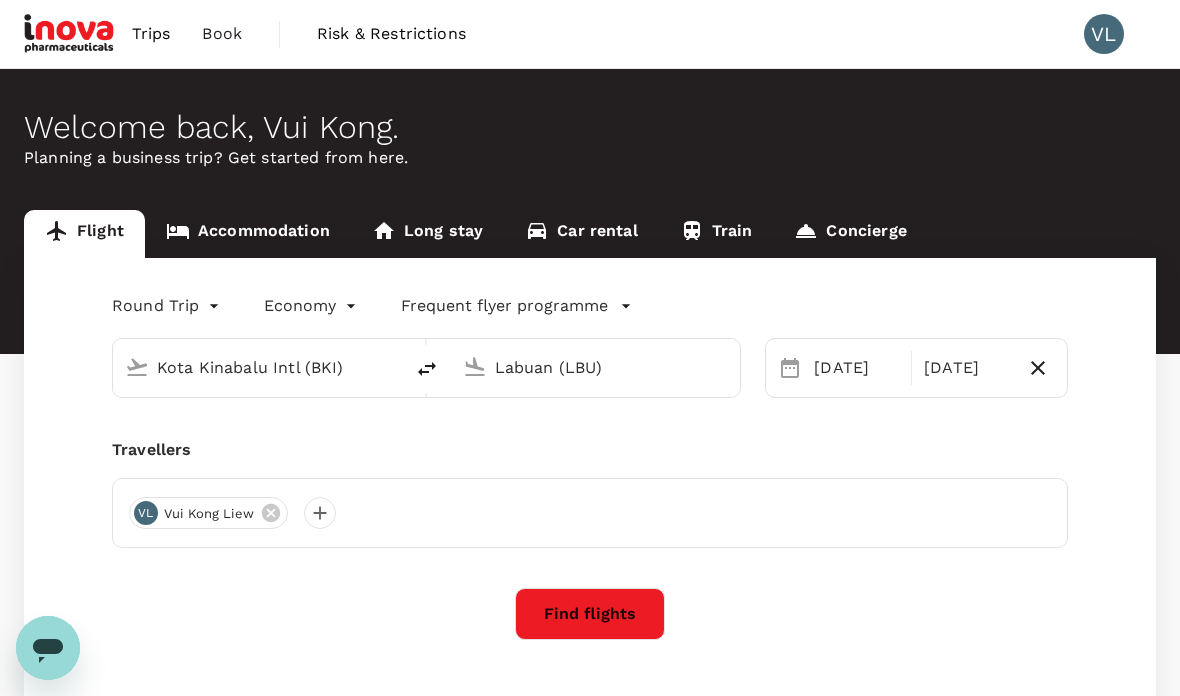 scroll, scrollTop: 0, scrollLeft: 0, axis: both 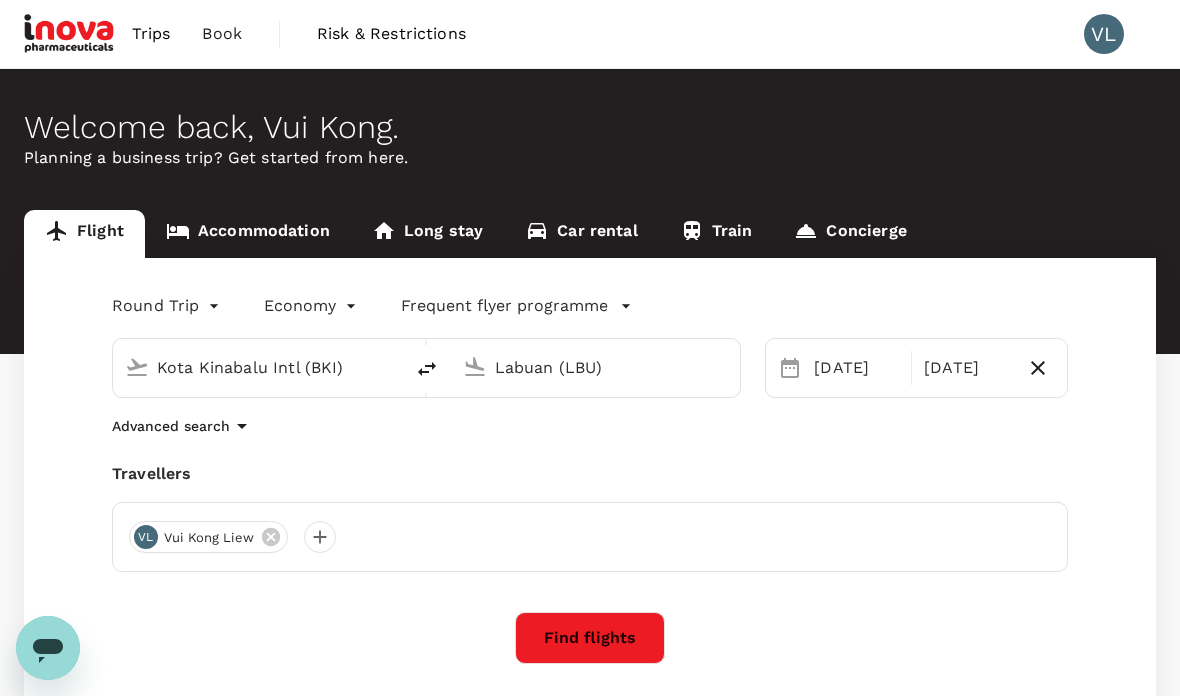 click on "Labuan (LBU)" at bounding box center [597, 367] 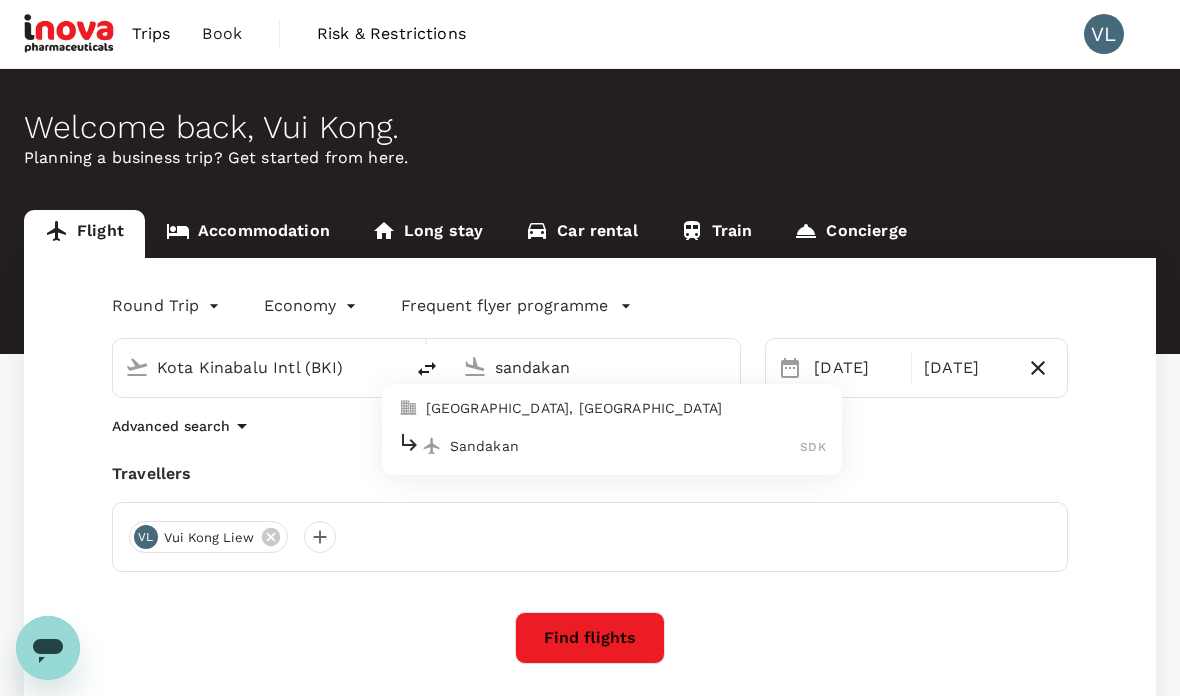 click on "Sandakan" at bounding box center [625, 446] 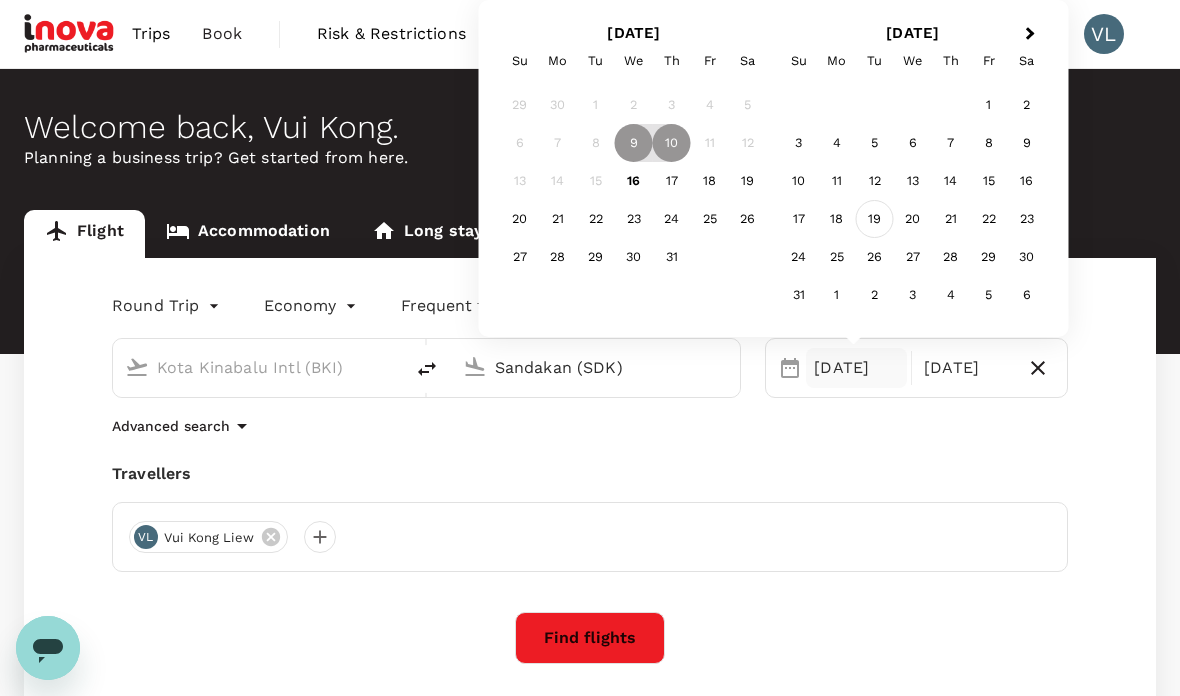 click on "19" at bounding box center [875, 219] 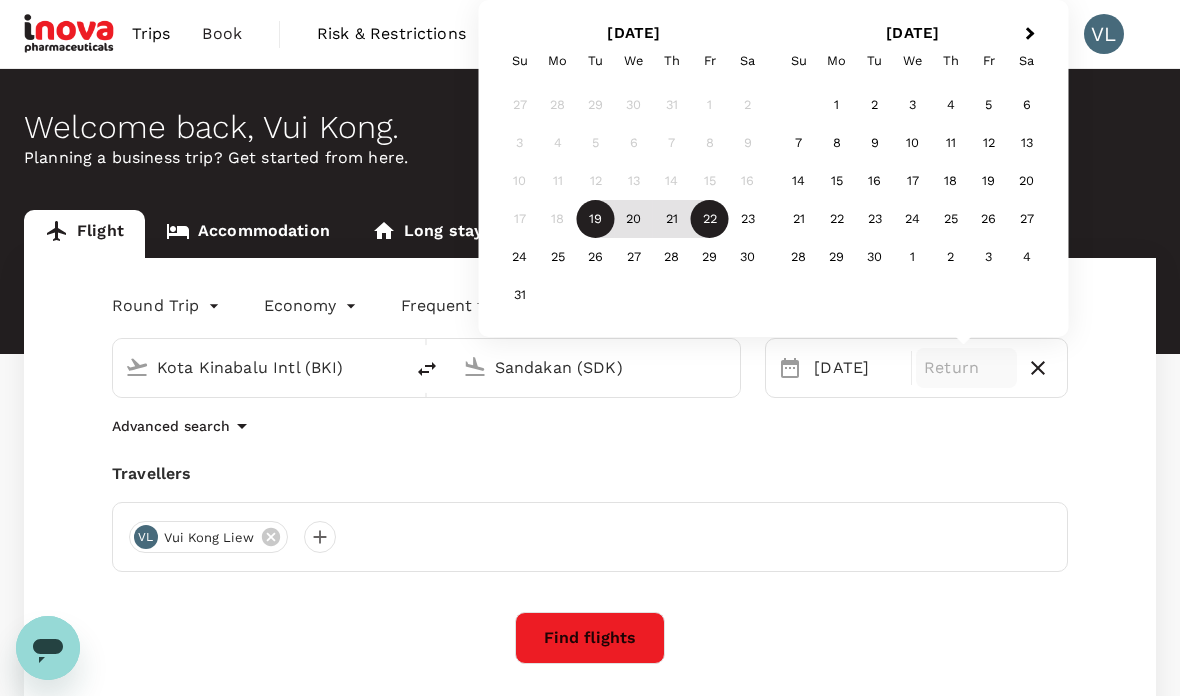 click on "22" at bounding box center (710, 219) 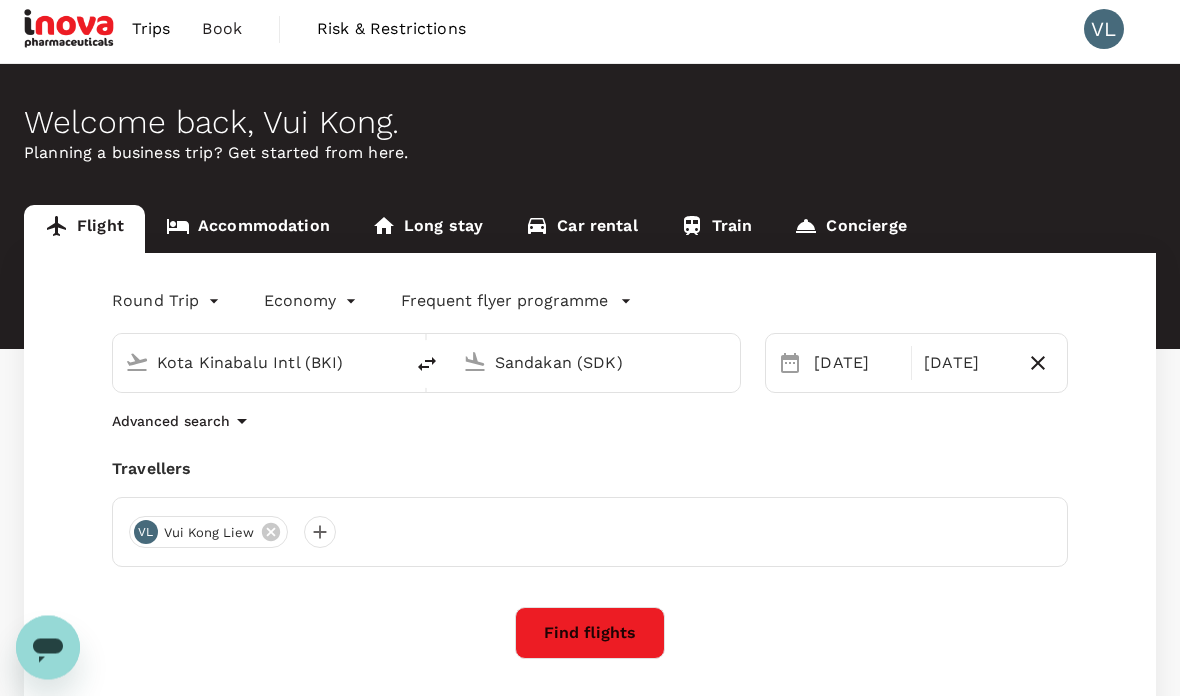 scroll, scrollTop: 5, scrollLeft: 0, axis: vertical 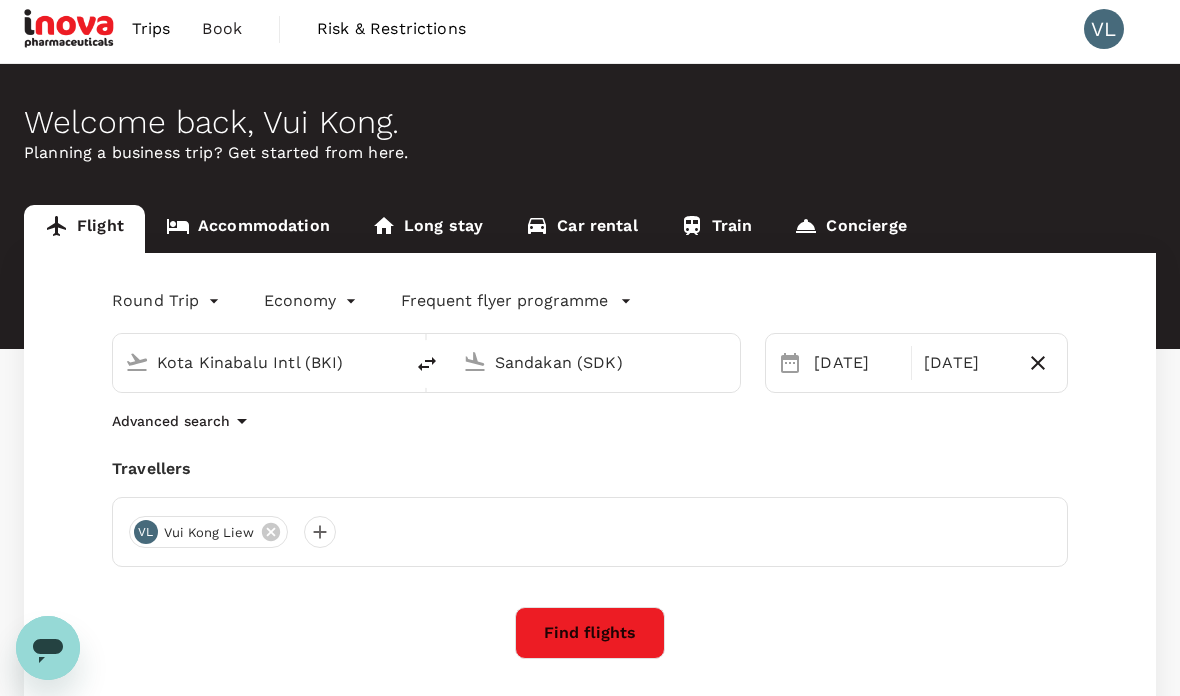 click on "Find flights" at bounding box center [590, 633] 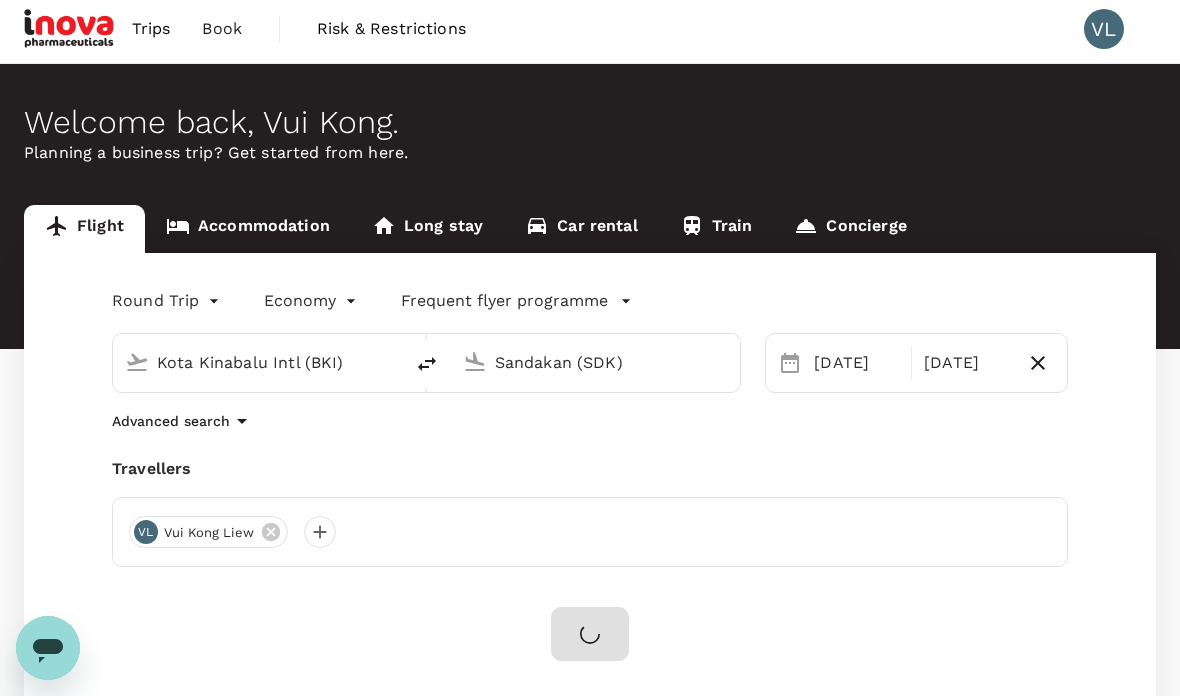 scroll, scrollTop: 80, scrollLeft: 0, axis: vertical 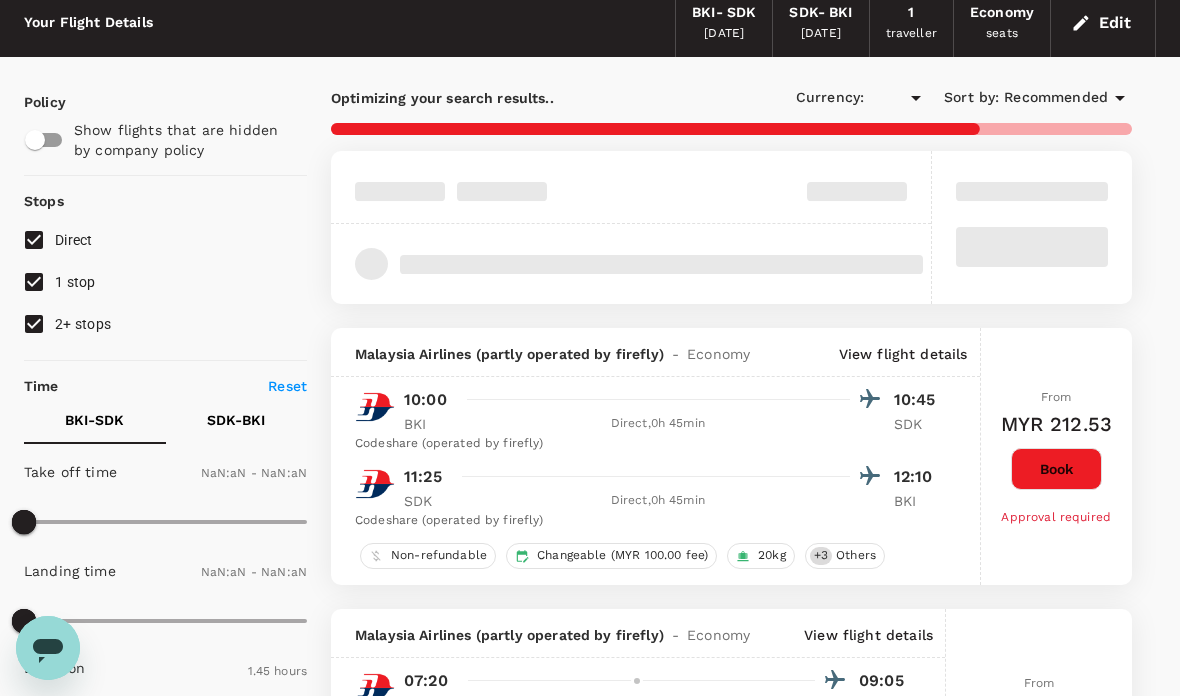 type on "MYR" 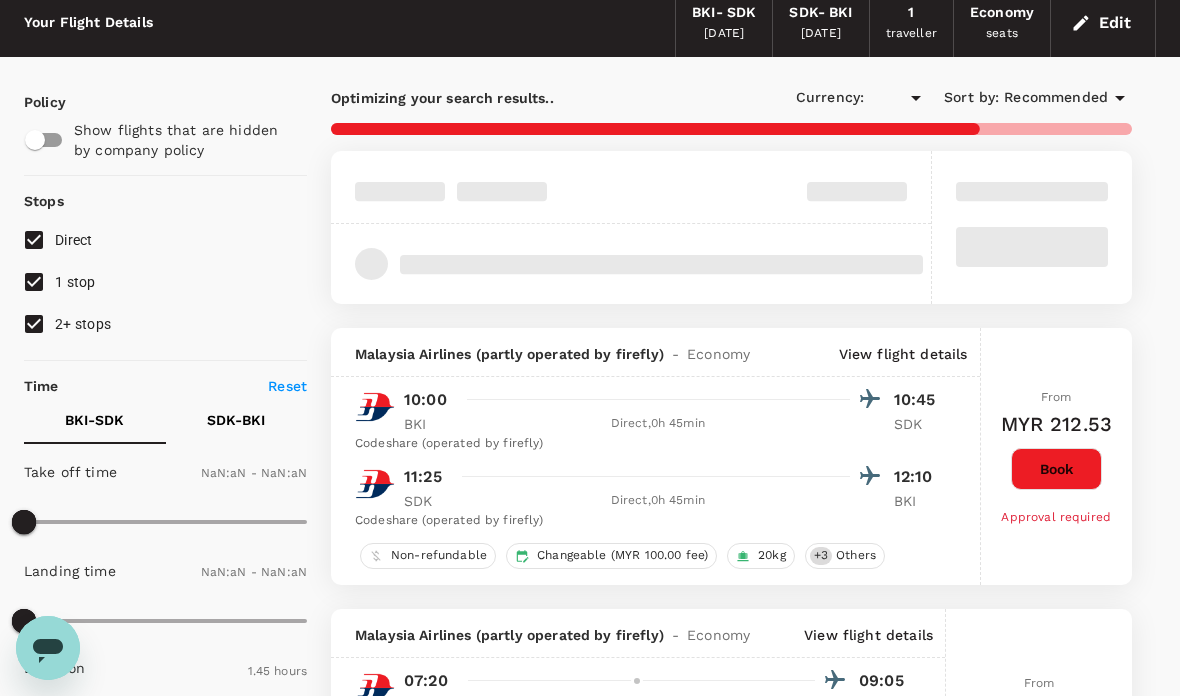 type on "1440" 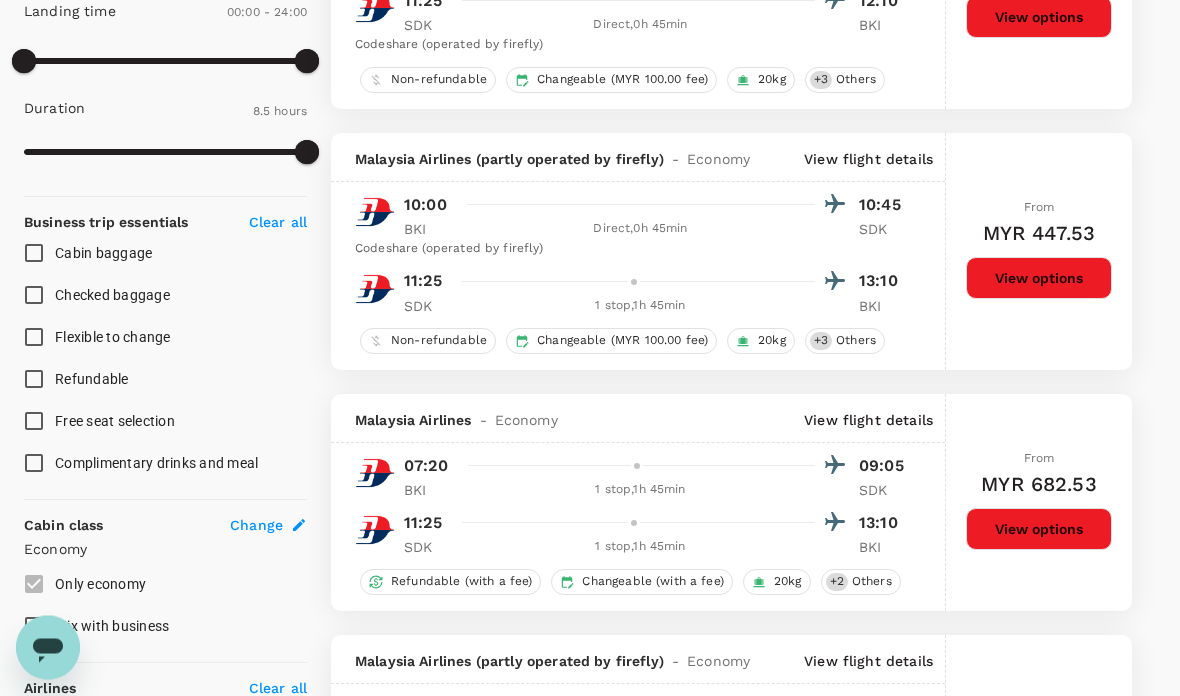 type on "485" 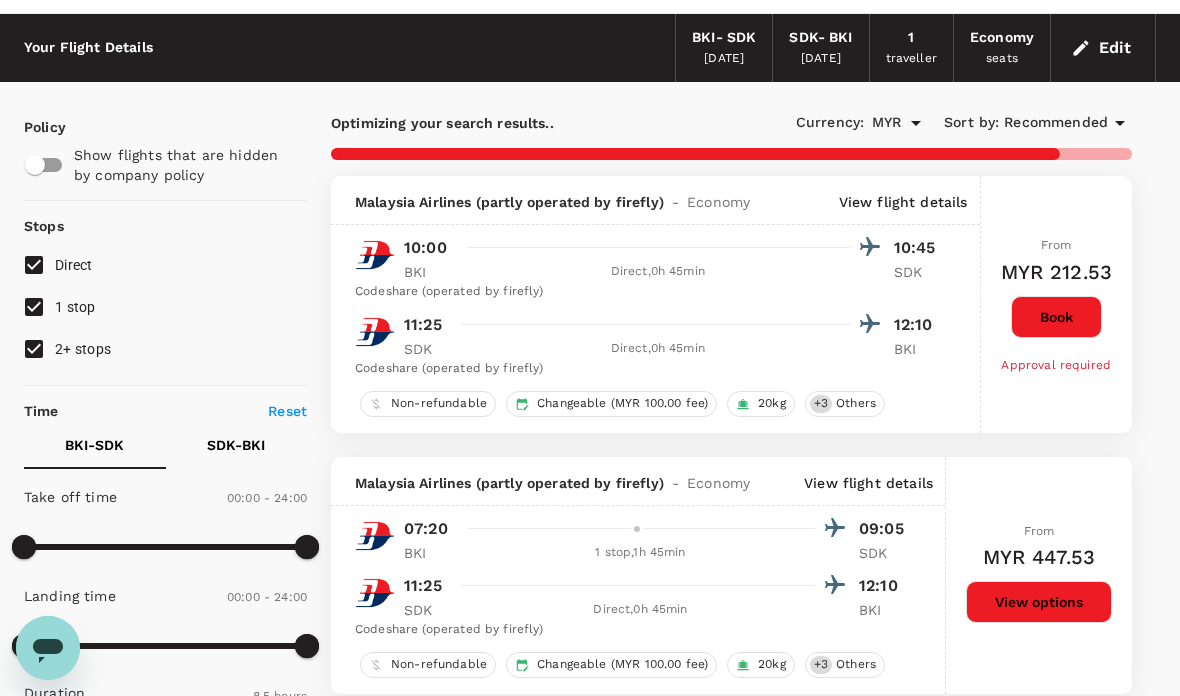 scroll, scrollTop: 0, scrollLeft: 0, axis: both 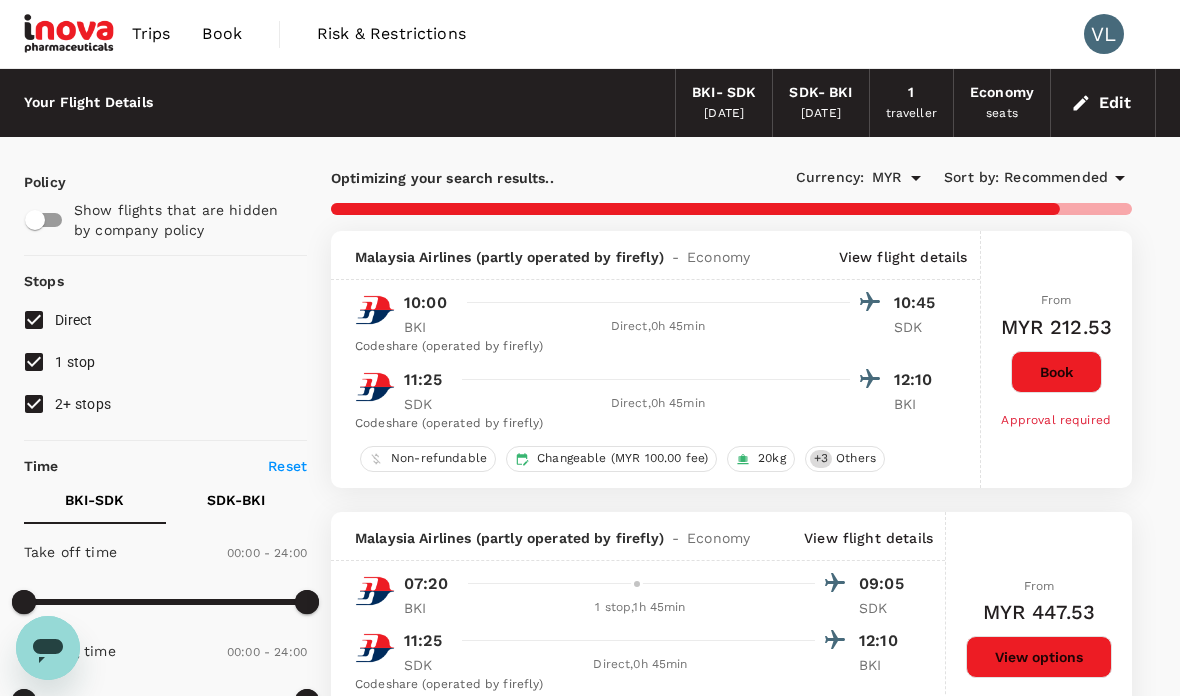 checkbox on "false" 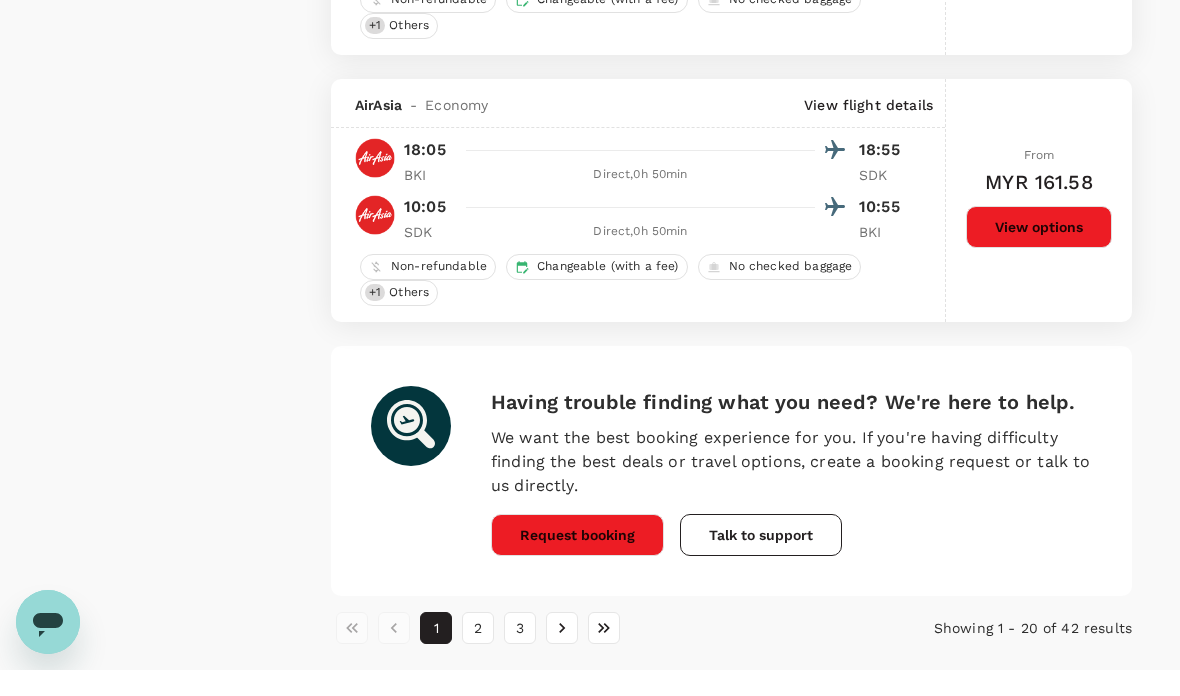 scroll, scrollTop: 5261, scrollLeft: 0, axis: vertical 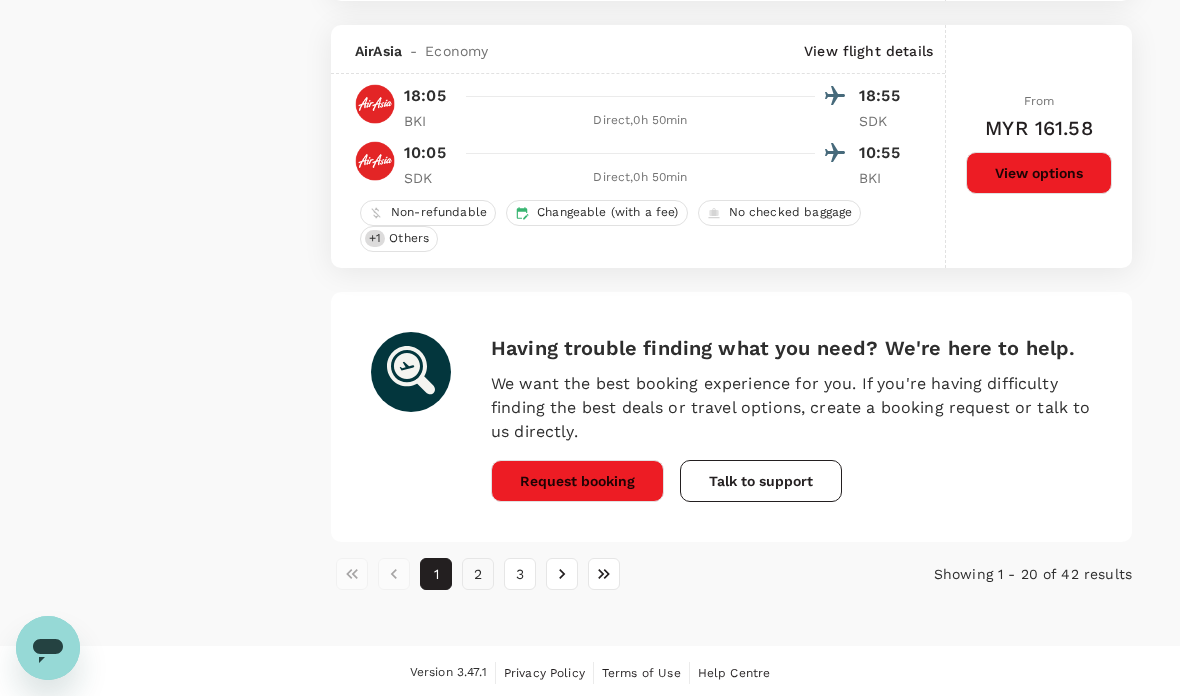 click on "2" at bounding box center [478, 574] 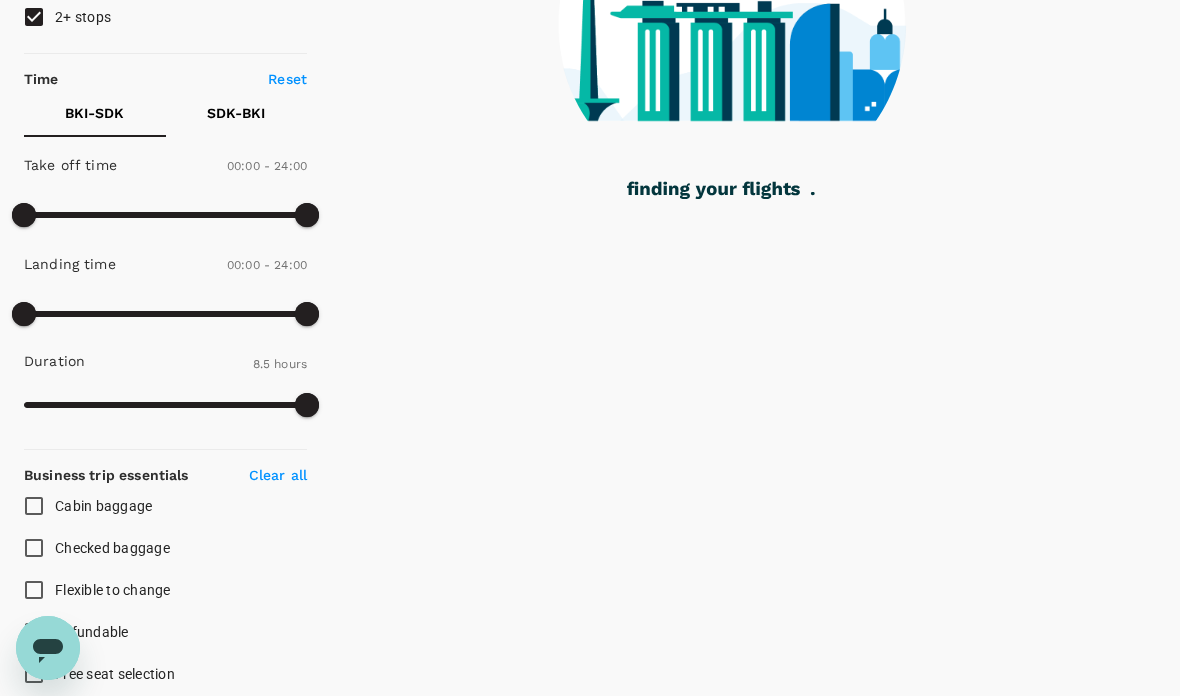 scroll, scrollTop: 385, scrollLeft: 0, axis: vertical 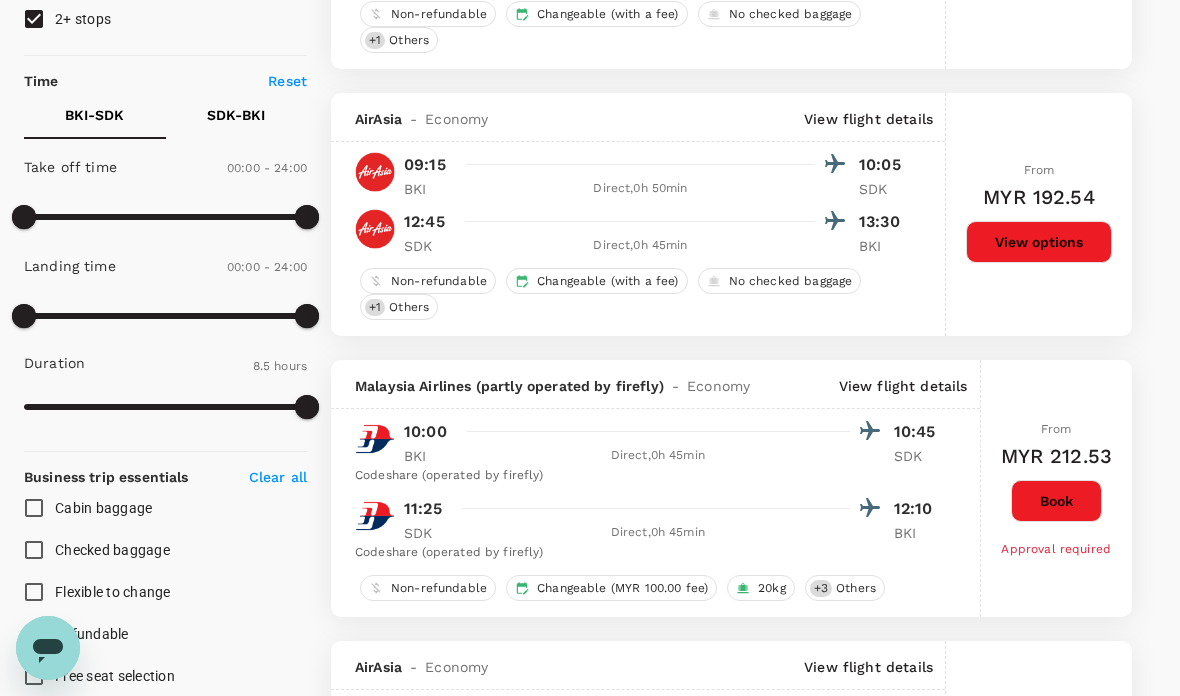 type on "MYR" 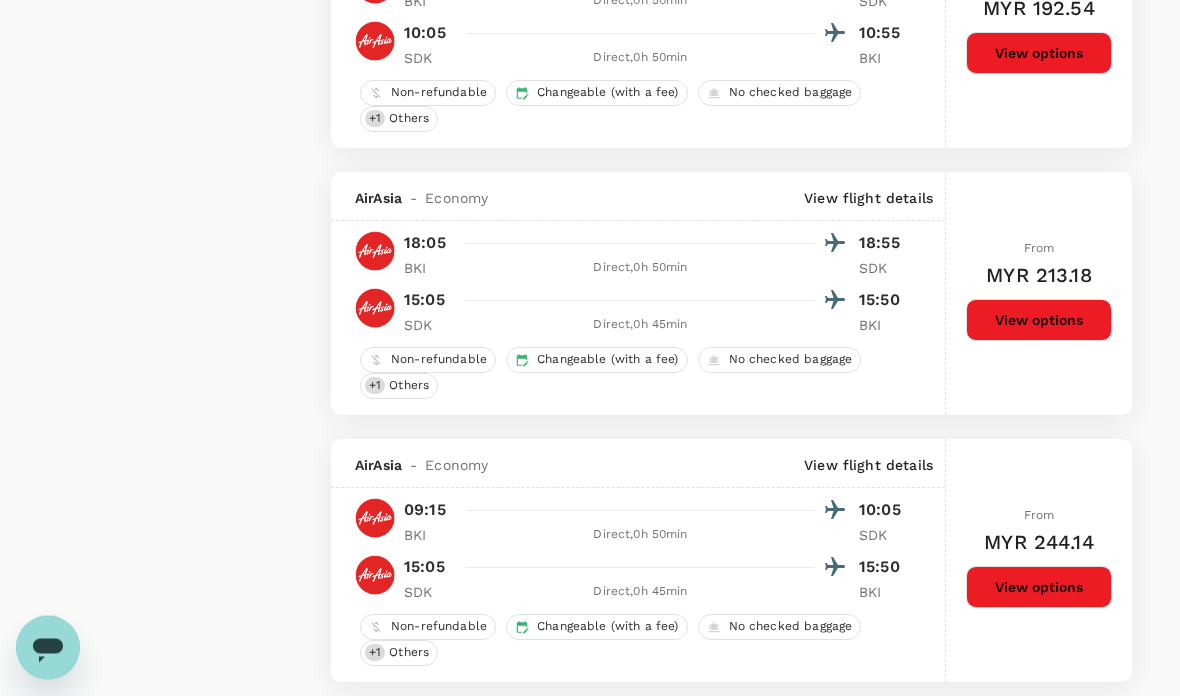 scroll, scrollTop: 2458, scrollLeft: 0, axis: vertical 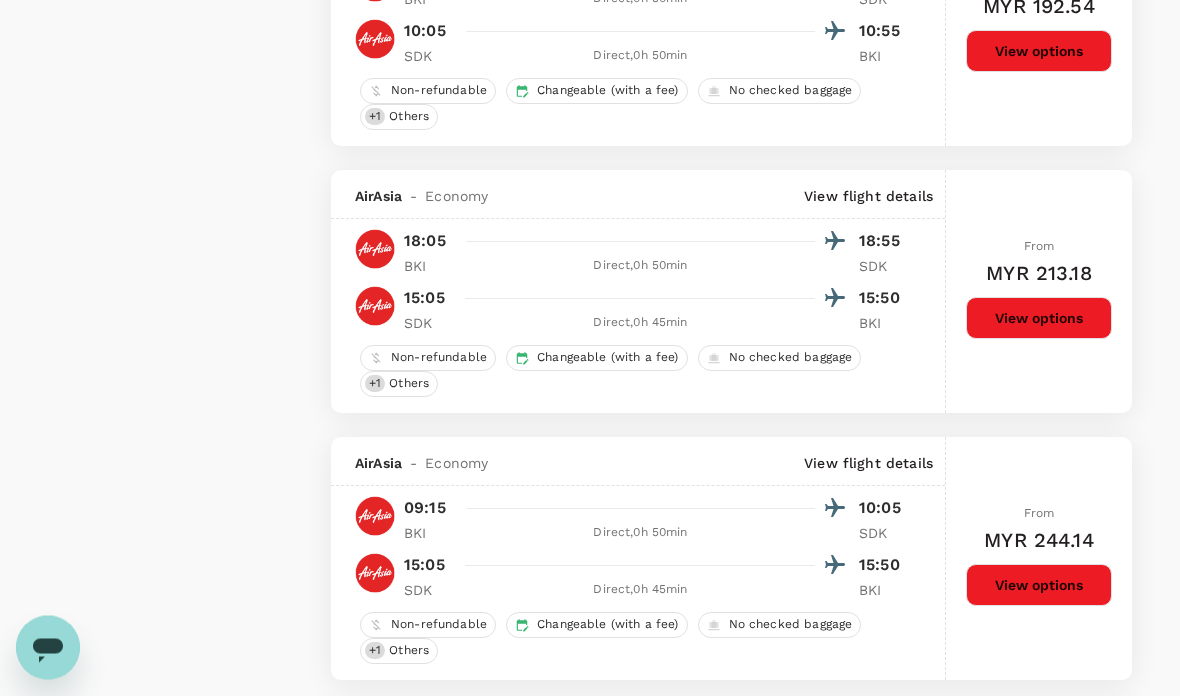 click on "View options" at bounding box center [1039, 586] 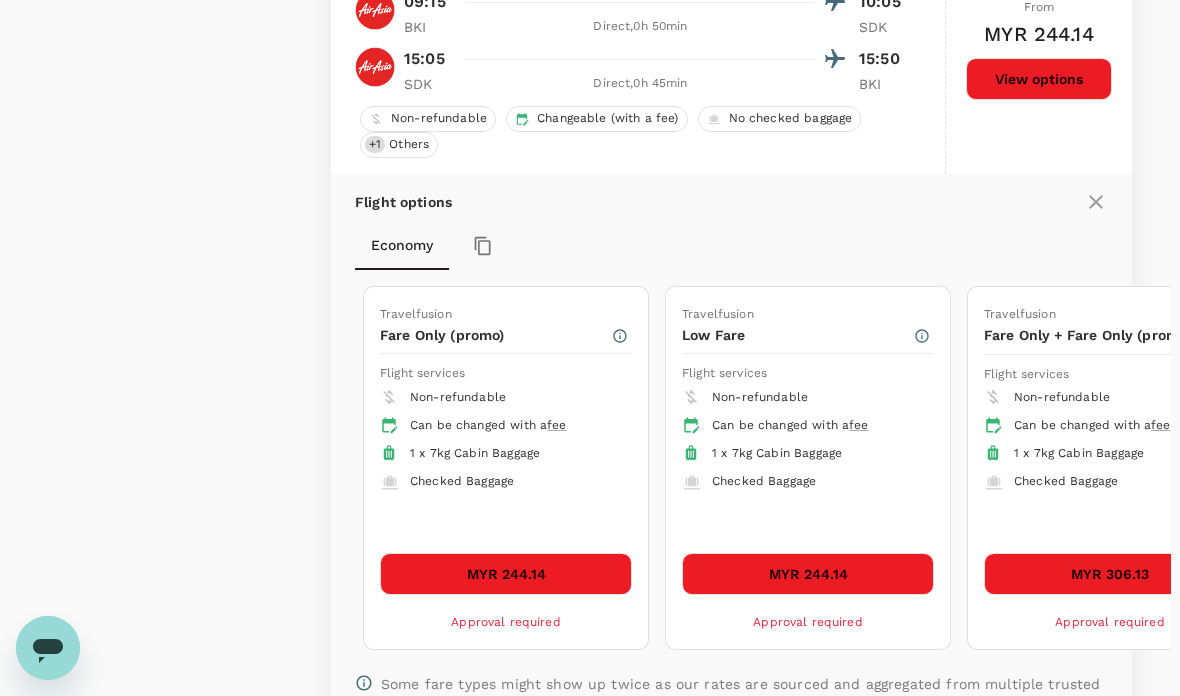 scroll, scrollTop: 2960, scrollLeft: 0, axis: vertical 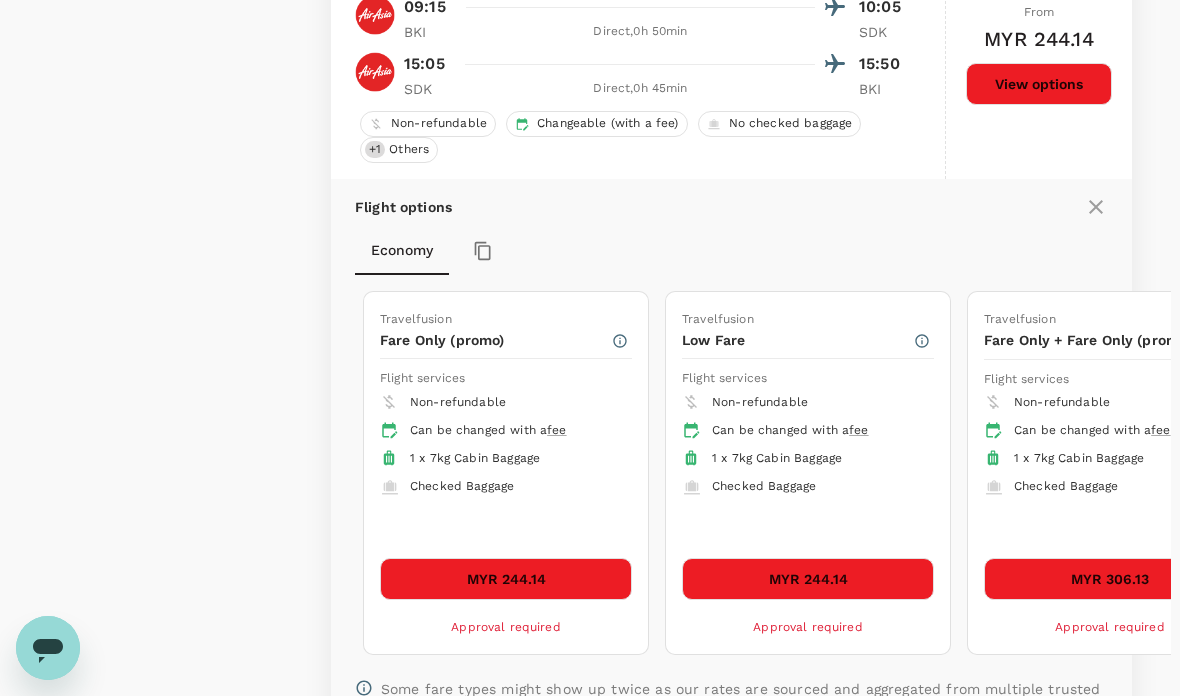 click on "Non-refundable Can be changed with a  fee 1 x 7kg Cabin Baggage Checked Baggage" at bounding box center [808, 465] 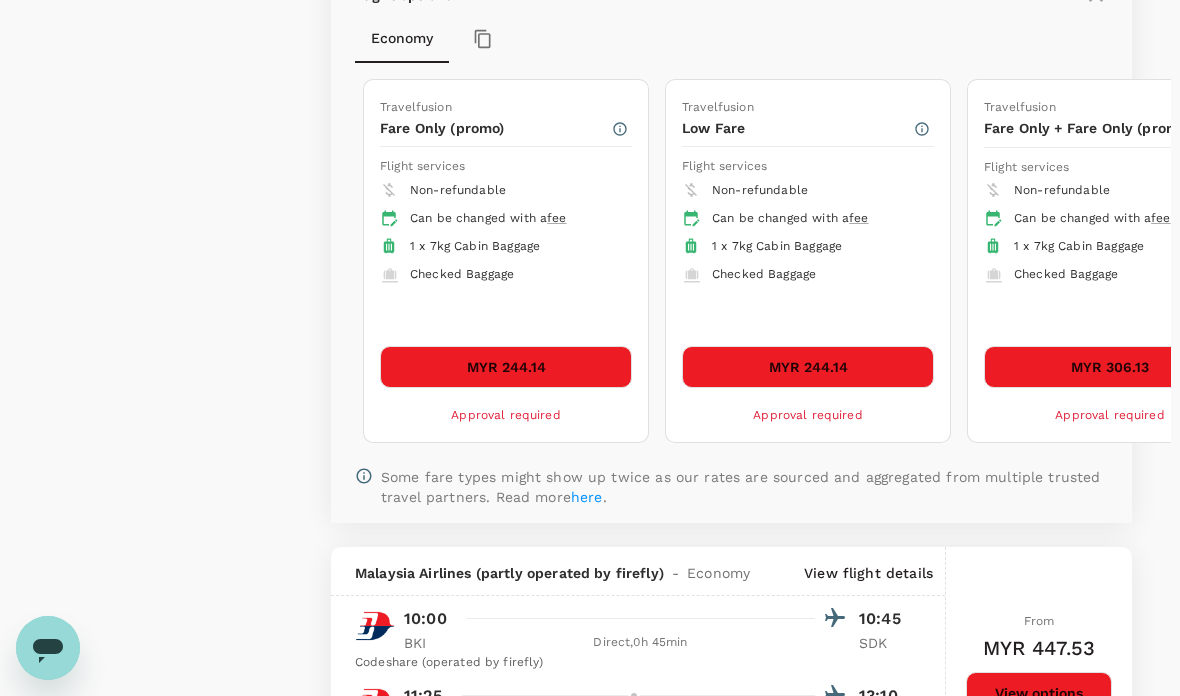 scroll, scrollTop: 3172, scrollLeft: 16, axis: both 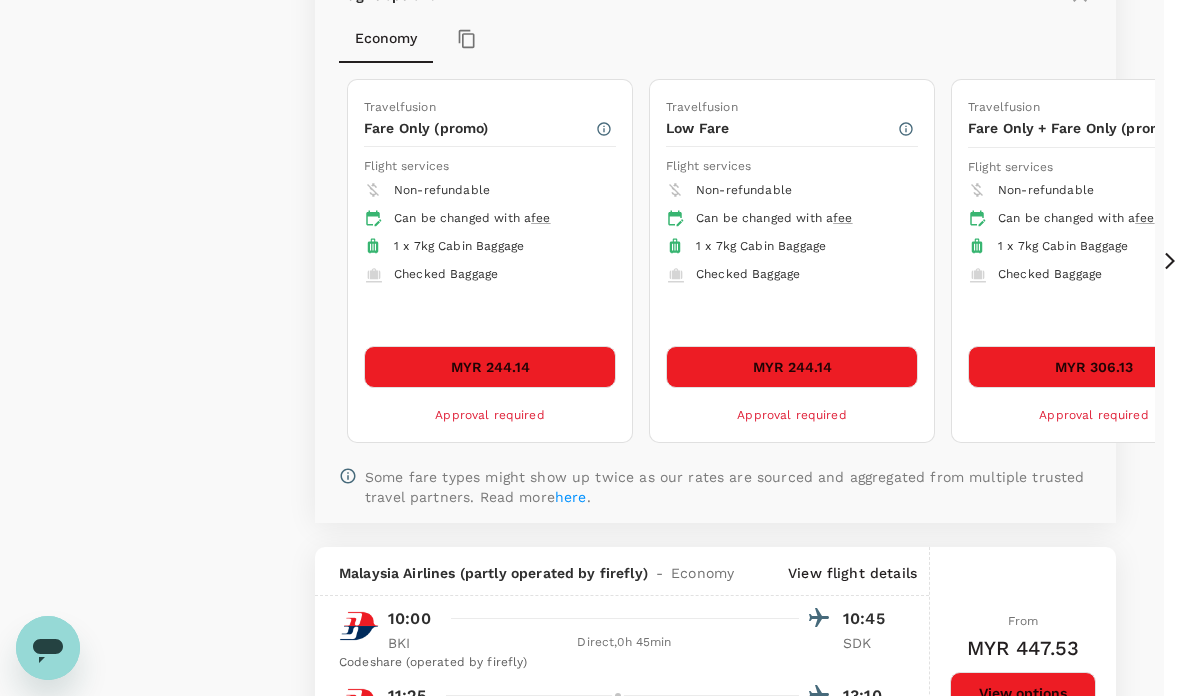 click on "MYR 306.13" at bounding box center [1094, 367] 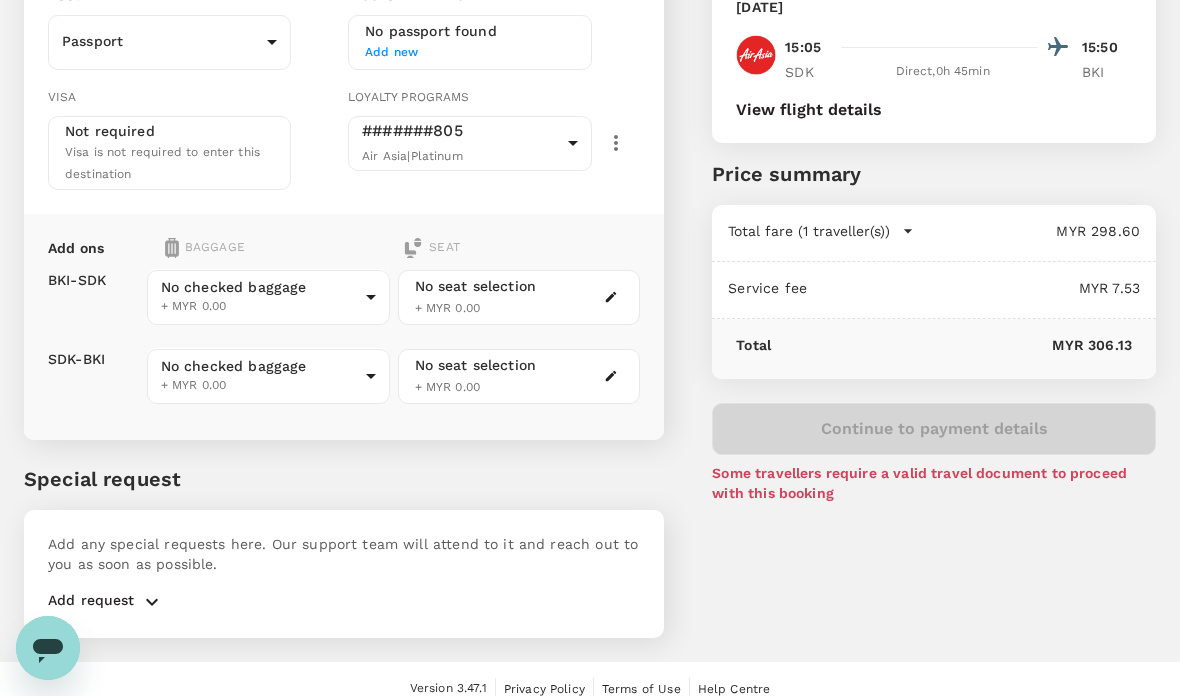 scroll, scrollTop: 251, scrollLeft: 0, axis: vertical 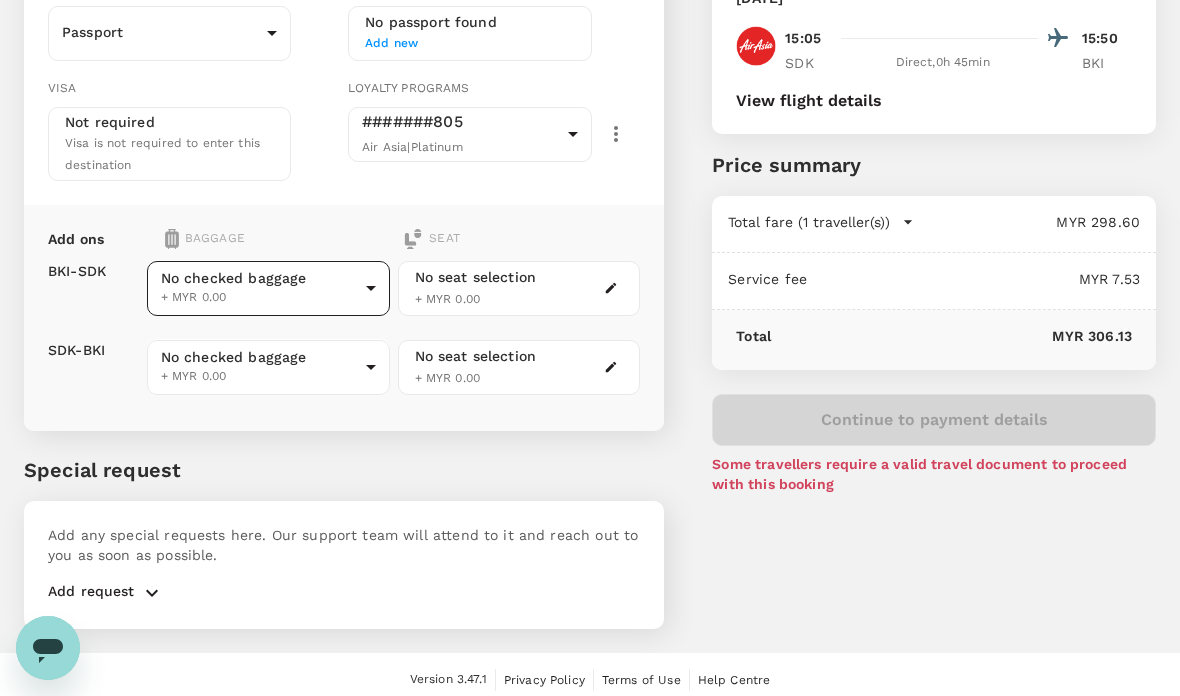 click on "Back to flight results Flight review Traveller(s) Traveller   1 : [PERSON_NAME] Kong   Liew Travel Document Document type Passport Passport ​ Passport details No passport found Add new Visa Not required Visa is not required to enter this destination Loyalty programs #######805 Air Asia |  Platinum 08d5c184-8c5e-448c-9da3-ee890406fd56 ​ Add ons Baggage Seat BKI  -  SDK SDK  -  BKI No checked baggage + MYR 0.00 ​ No checked baggage + MYR 0.00 ​ No seat selection + MYR 0.00 No seat selection + MYR 0.00 Special request Add any special requests here. Our support team will attend to it and reach out to you as soon as possible. Add request You've selected [DATE] 09:15 10:05 BKI Direct ,  0h 50min SDK [DATE] 15:05 15:50 SDK Direct ,  0h 45min BKI View flight details Price summary Total fare (1 traveller(s)) MYR 298.60 Air fare MYR 298.60 Baggage fee MYR 0.00 Seat fee MYR 0.00 Service fee MYR 7.53 Total MYR 306.13 Continue to payment details Version 3.47.1 Privacy Policy Terms of Use Edit" at bounding box center [590, 228] 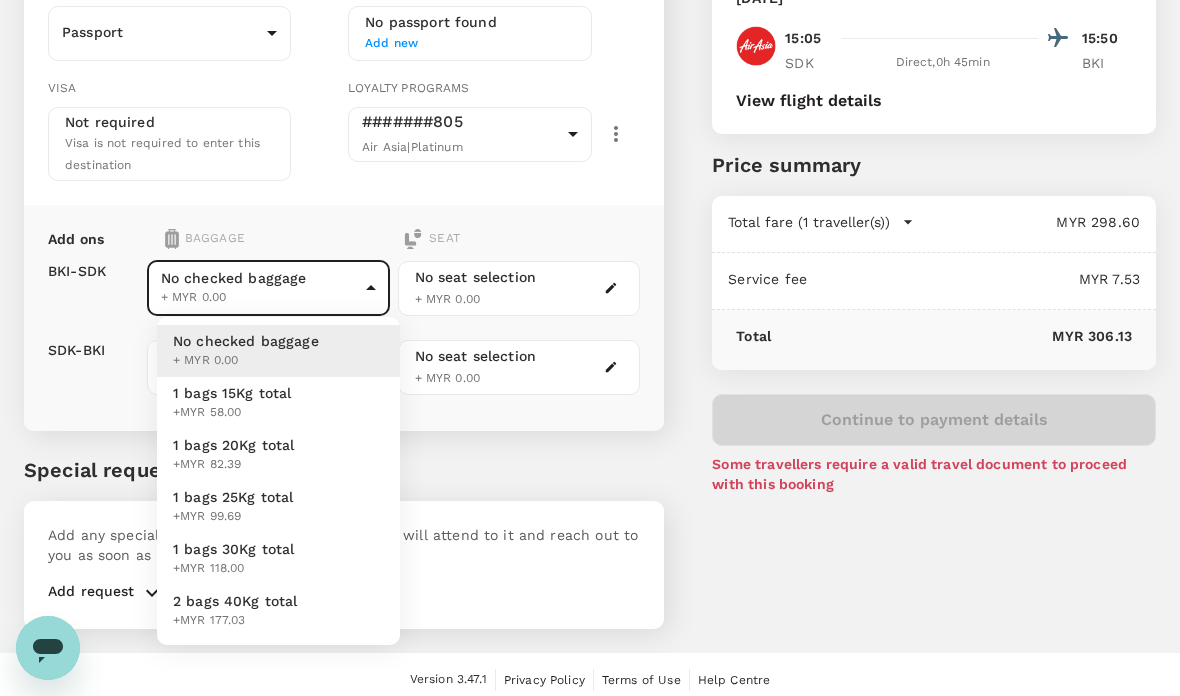 click on "+MYR 82.39" at bounding box center (234, 465) 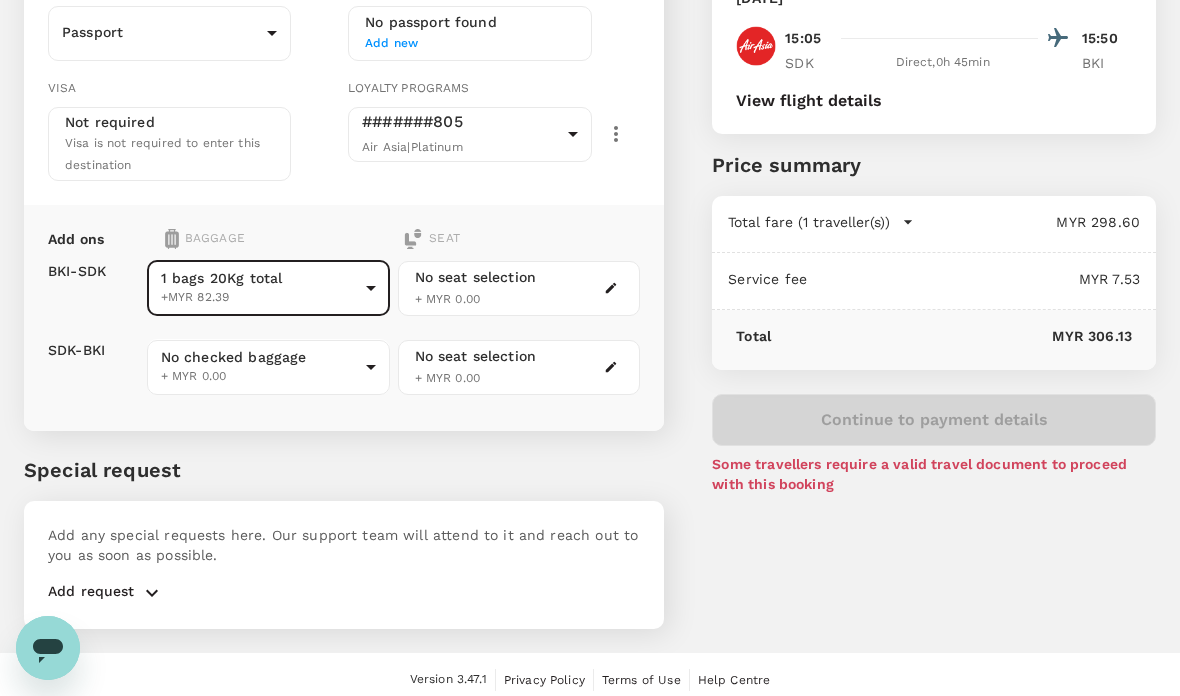 type on "2 - 82.39" 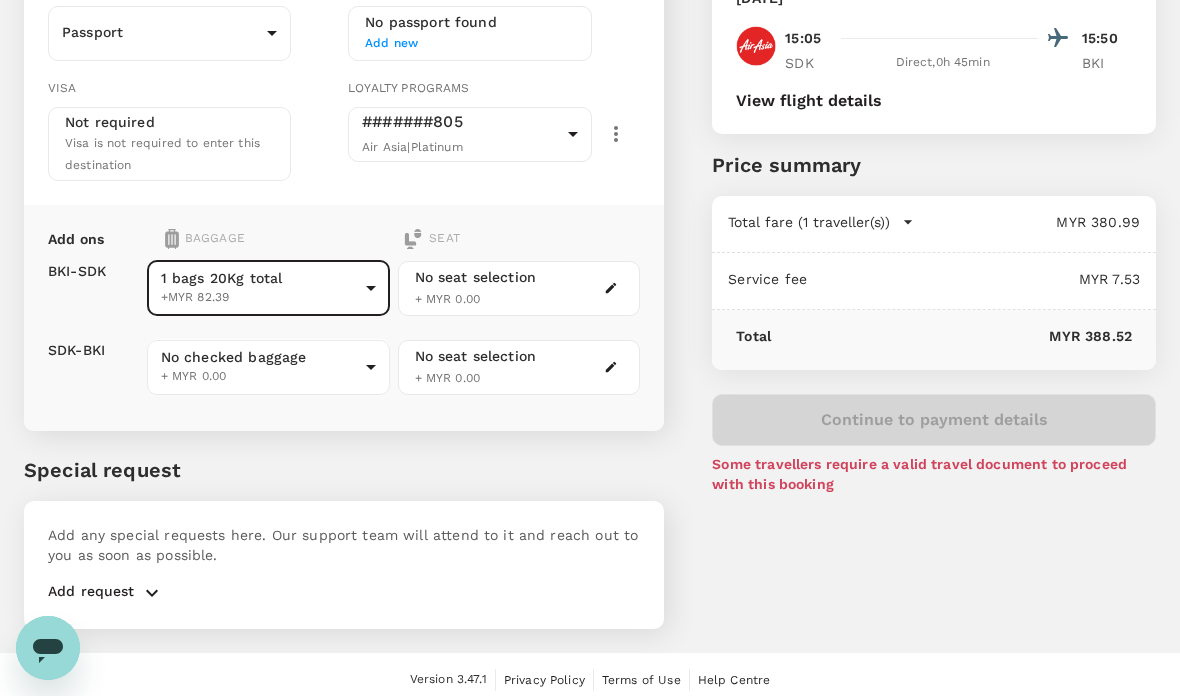 click at bounding box center (611, 288) 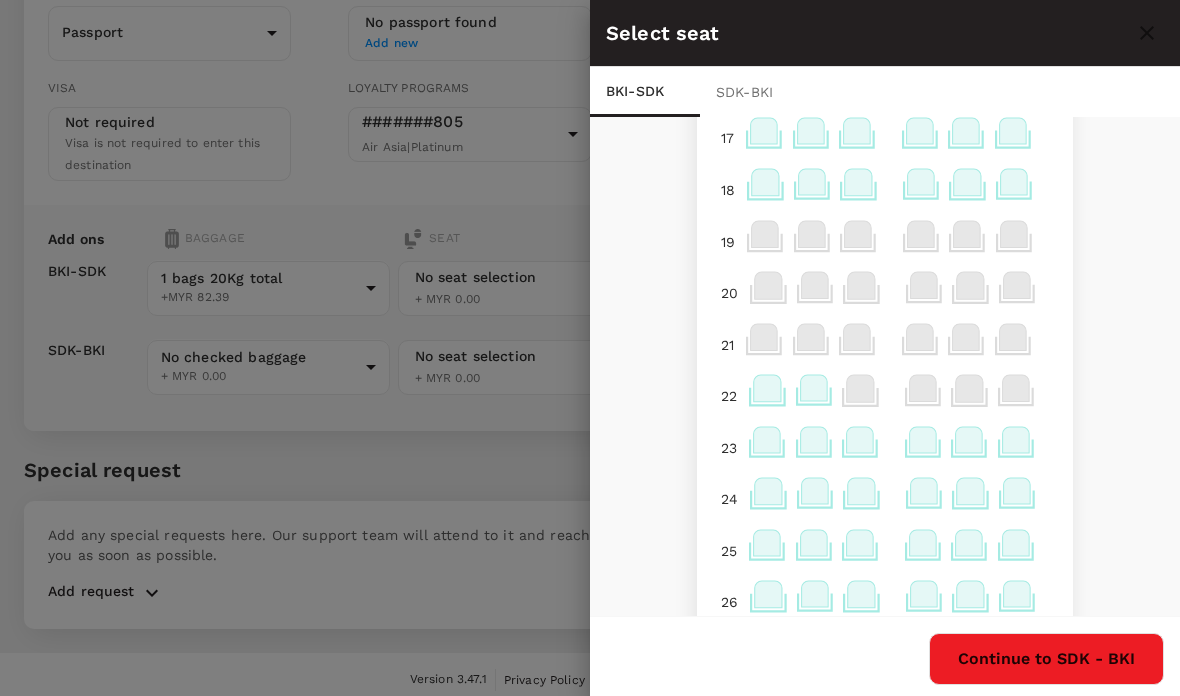 scroll, scrollTop: 953, scrollLeft: 0, axis: vertical 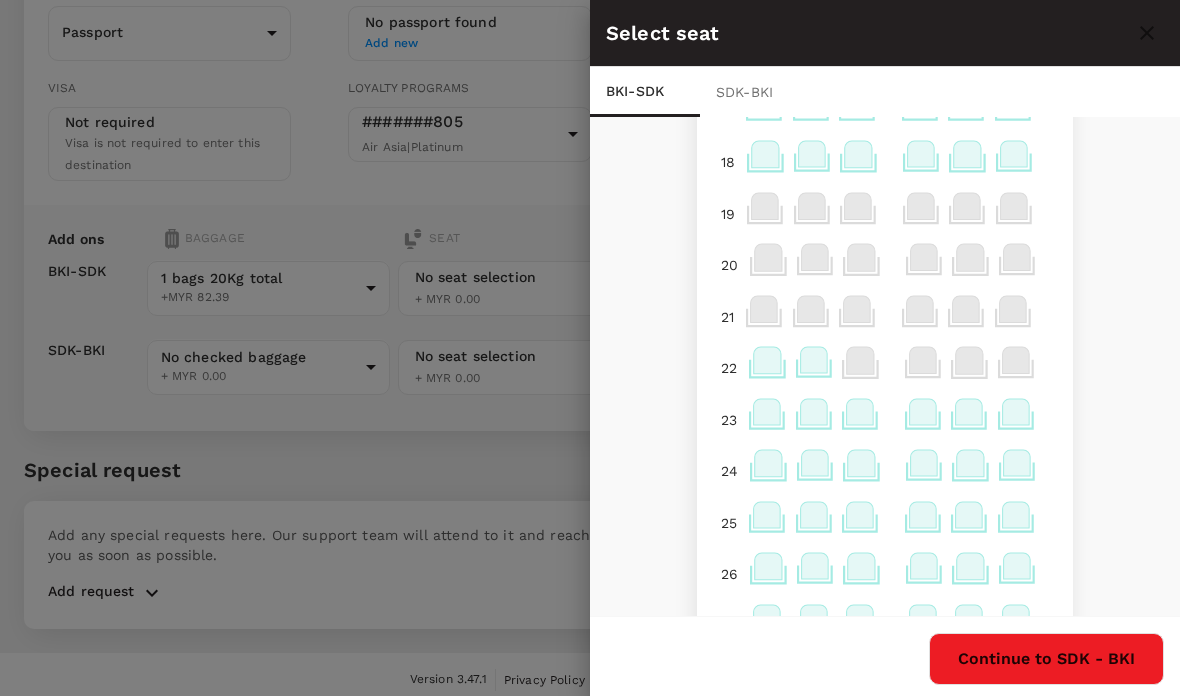 click 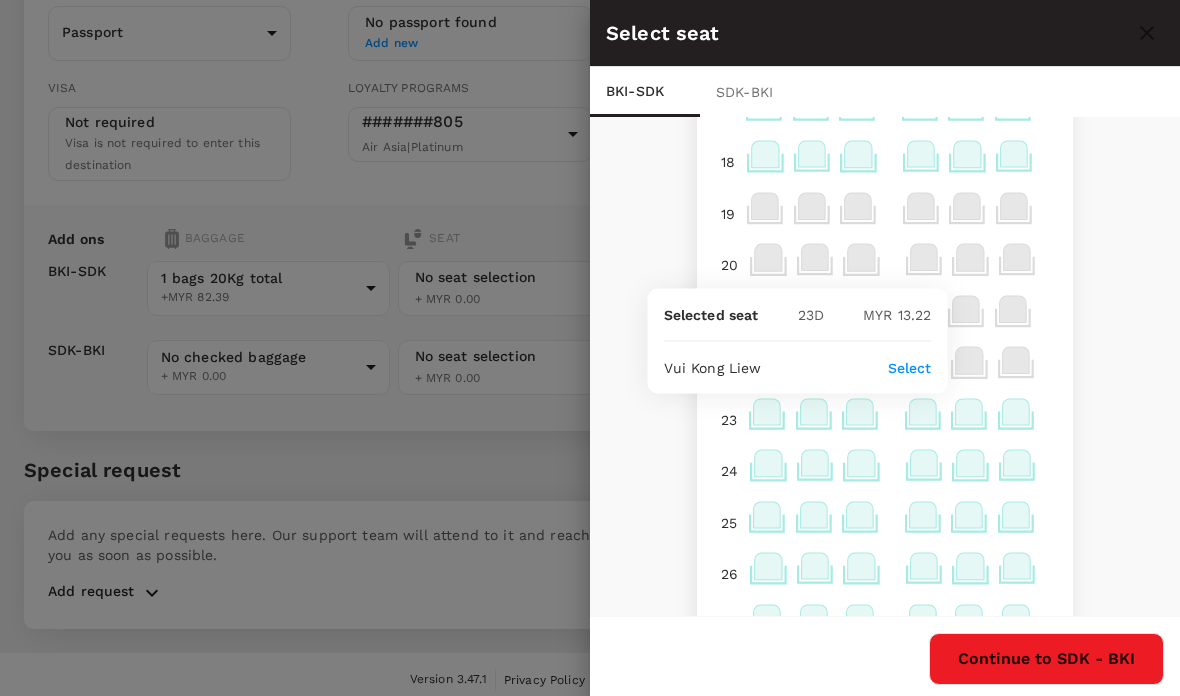 click on "Select" at bounding box center (910, 367) 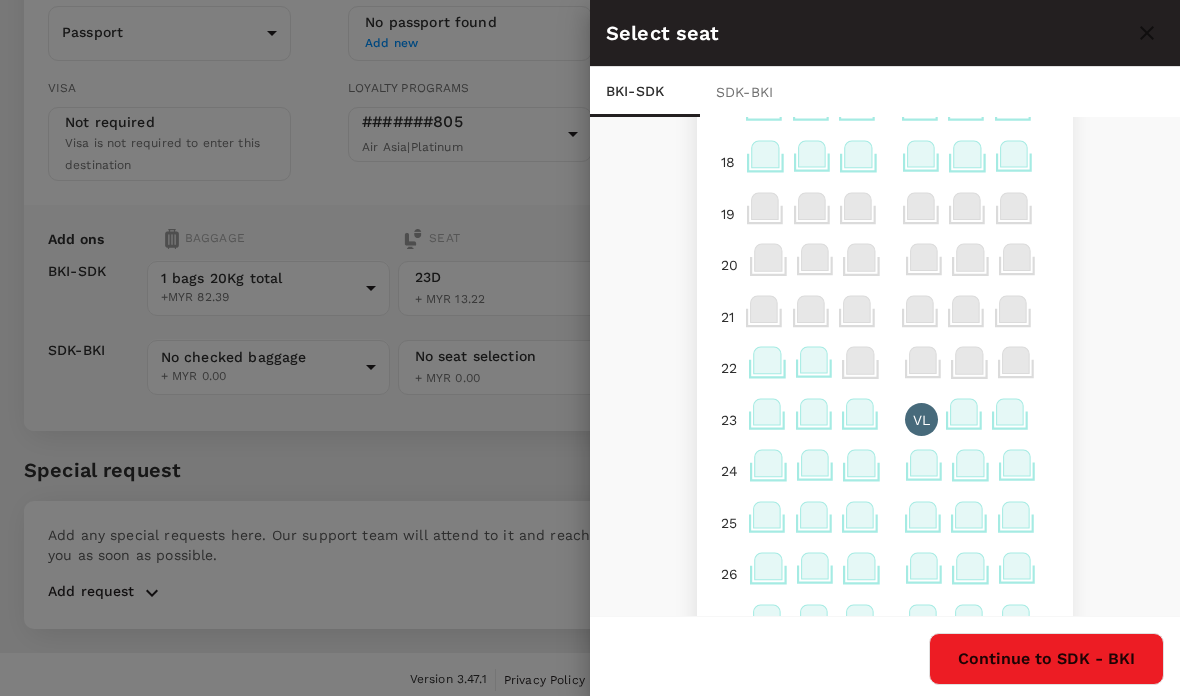 click on "1 2 3 4 5 6 7 8 9 10 11 Exit Exit 12 Exit Exit 14 15 16 17 18 19 20 21 22 23 VL 24 25 26 27 28 29 30 31 32" at bounding box center (885, 368) 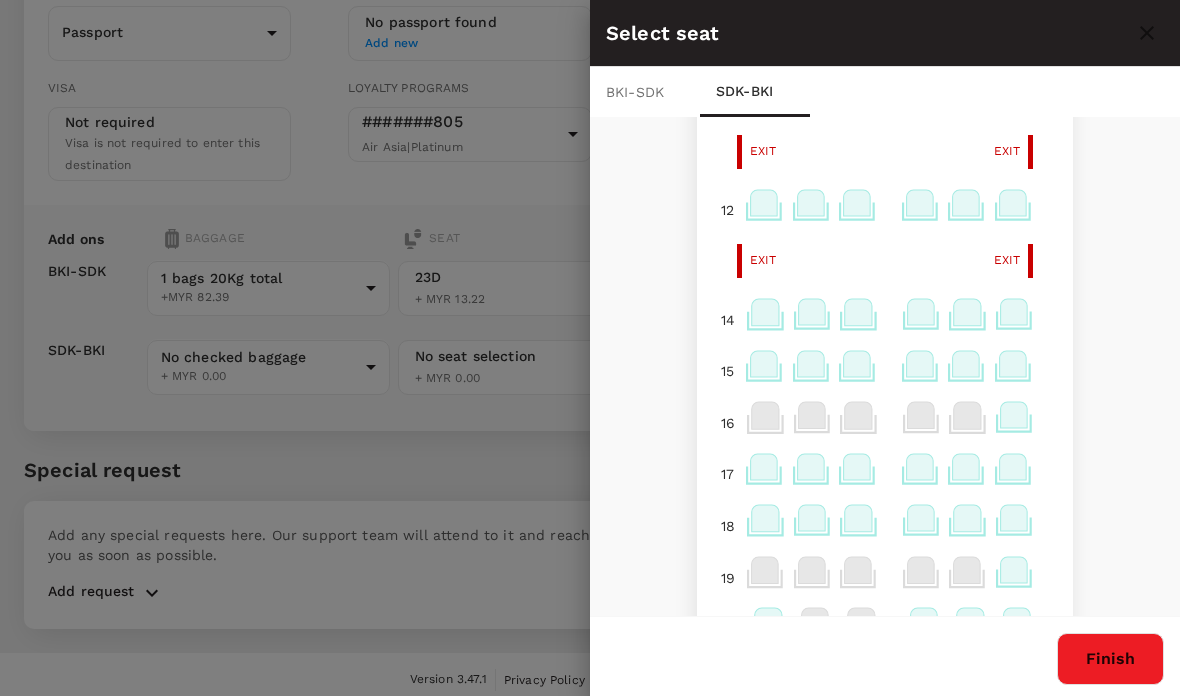 scroll, scrollTop: 592, scrollLeft: 0, axis: vertical 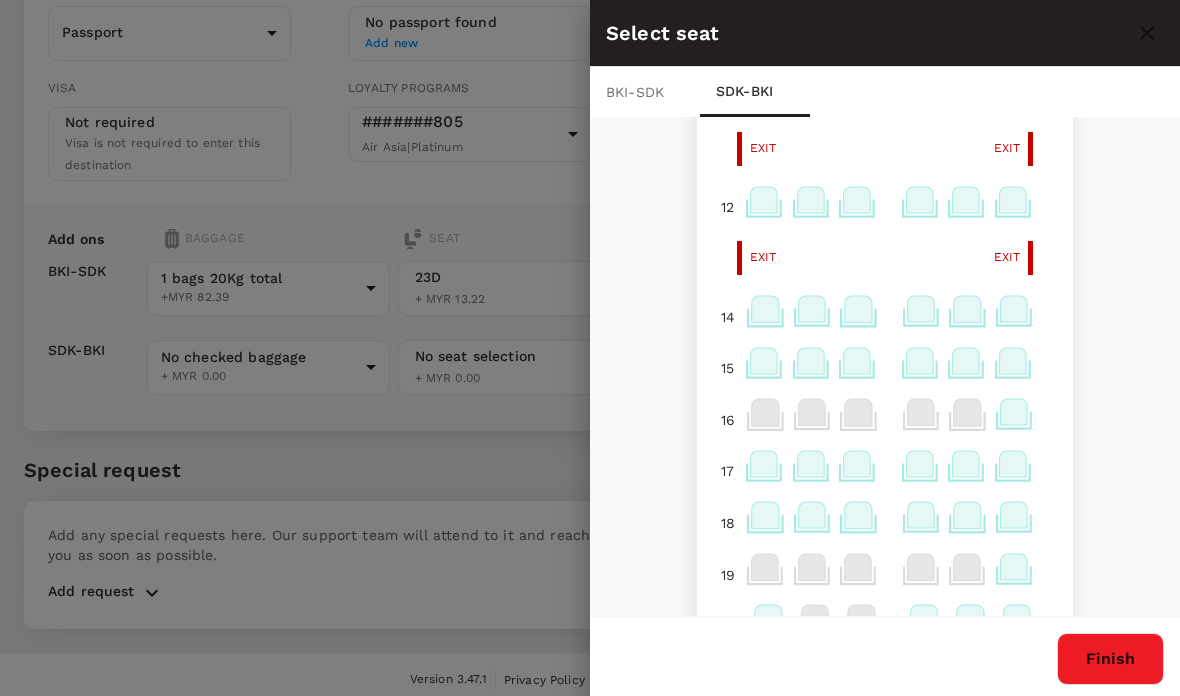 click 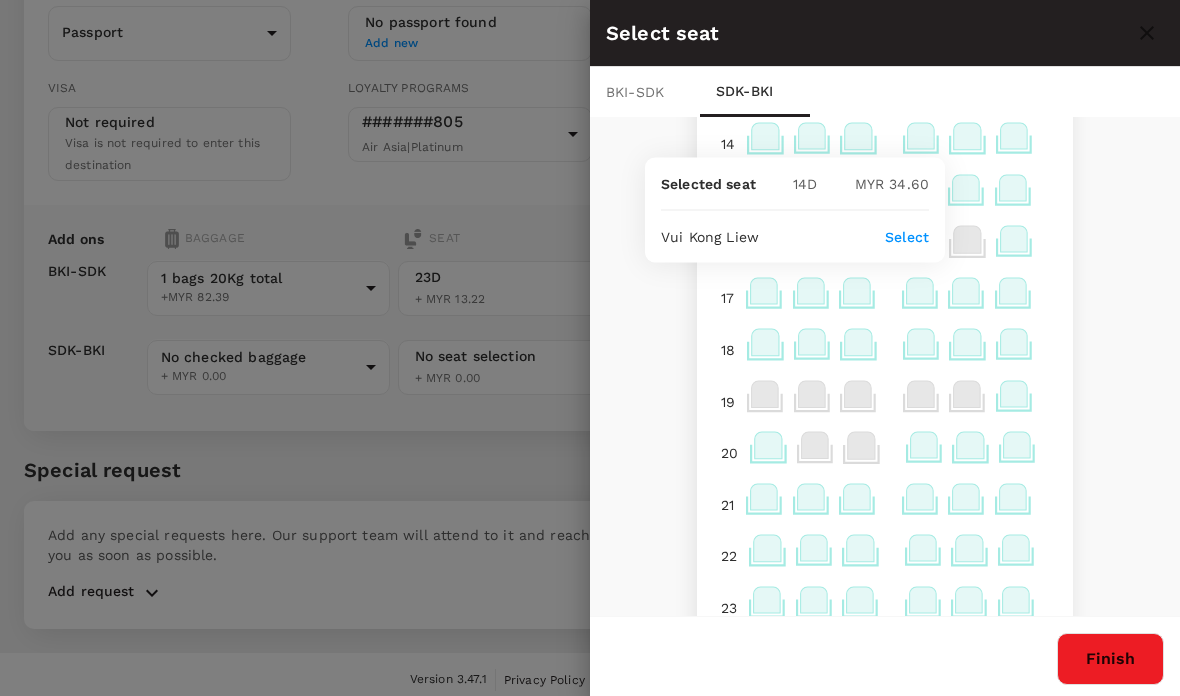 scroll, scrollTop: 791, scrollLeft: 0, axis: vertical 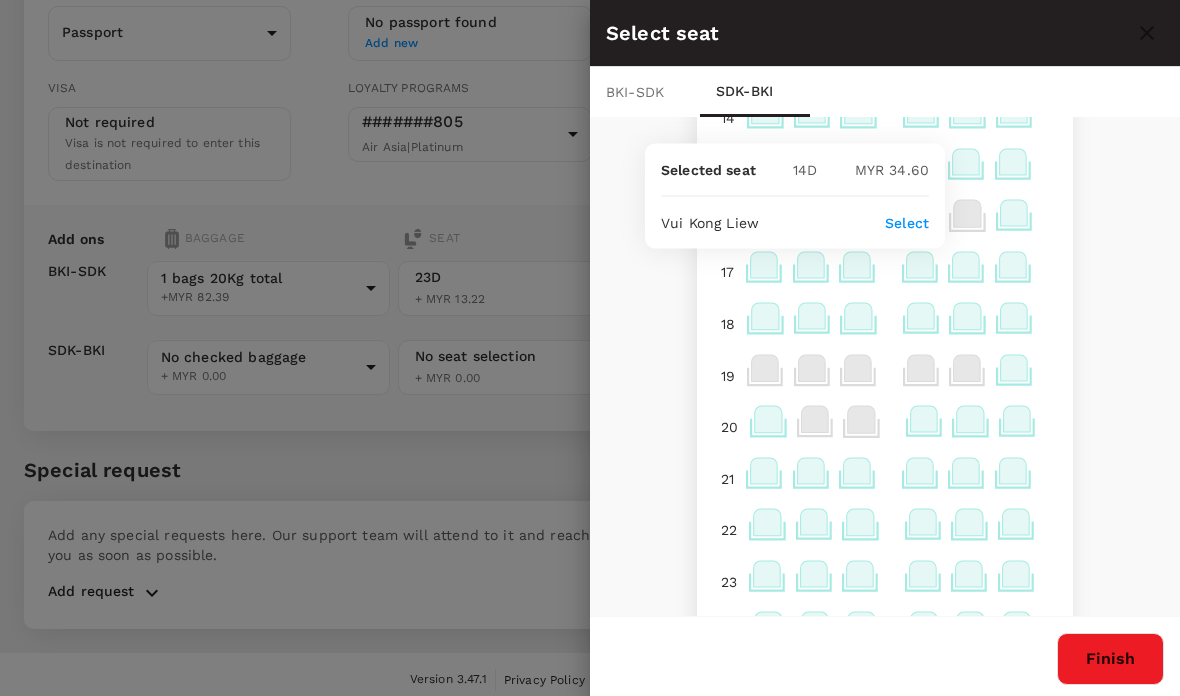 click 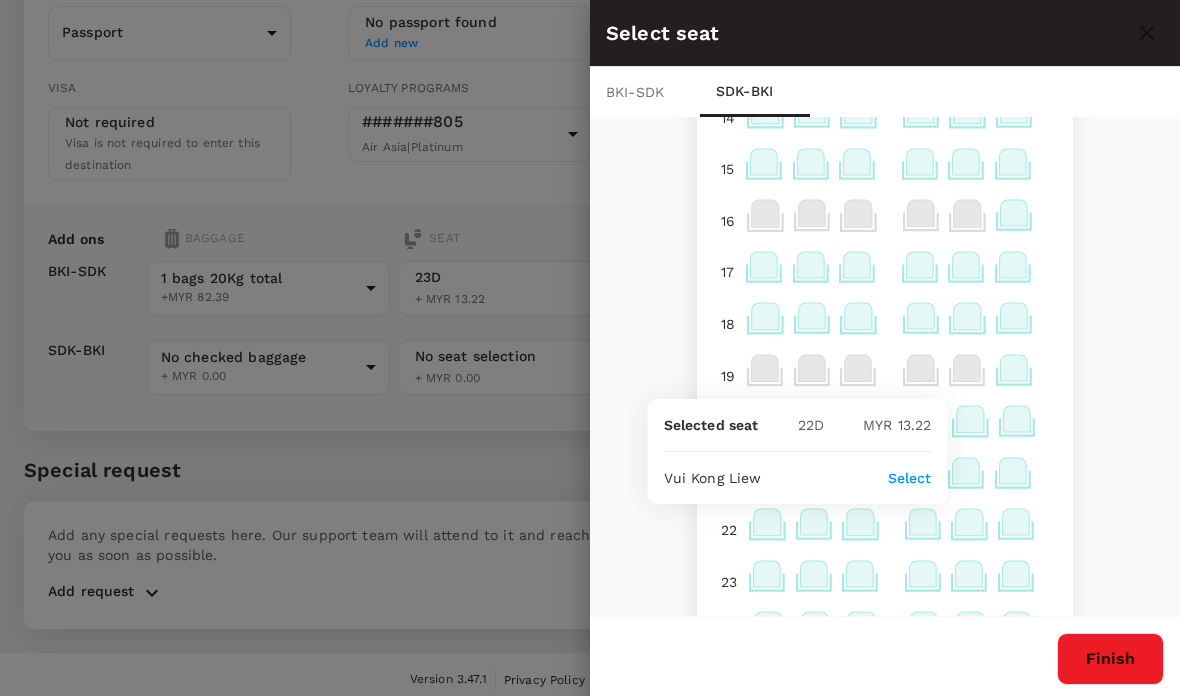 click on "Select" at bounding box center [910, 478] 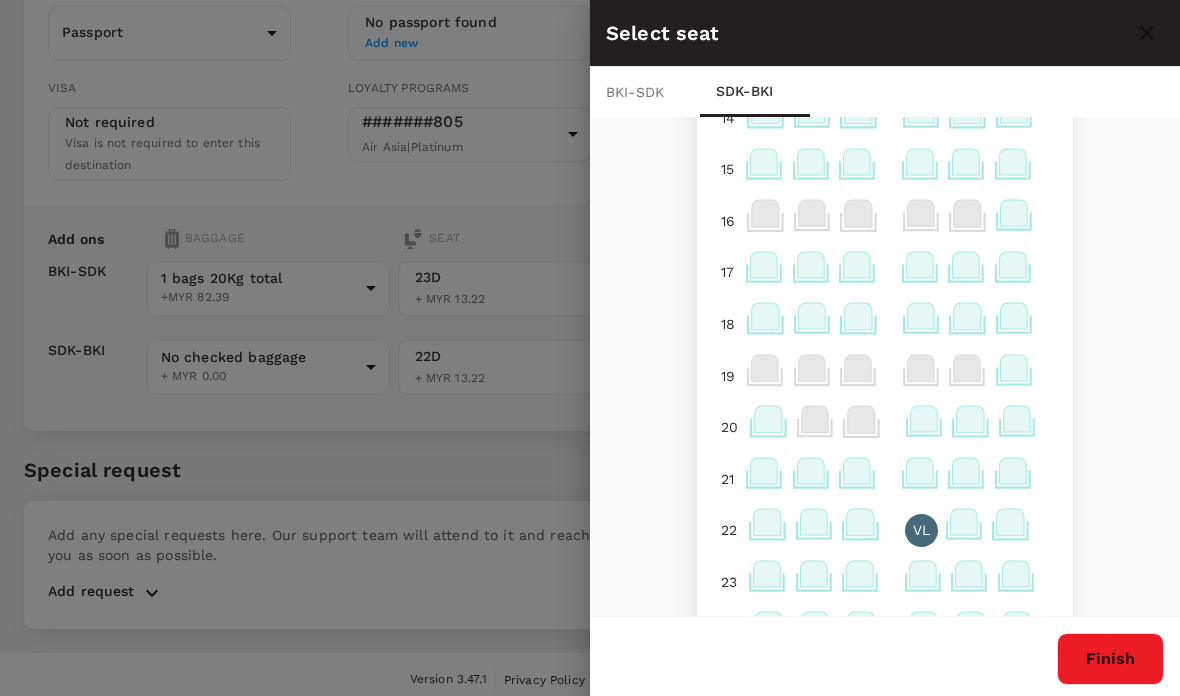 click at bounding box center [590, 348] 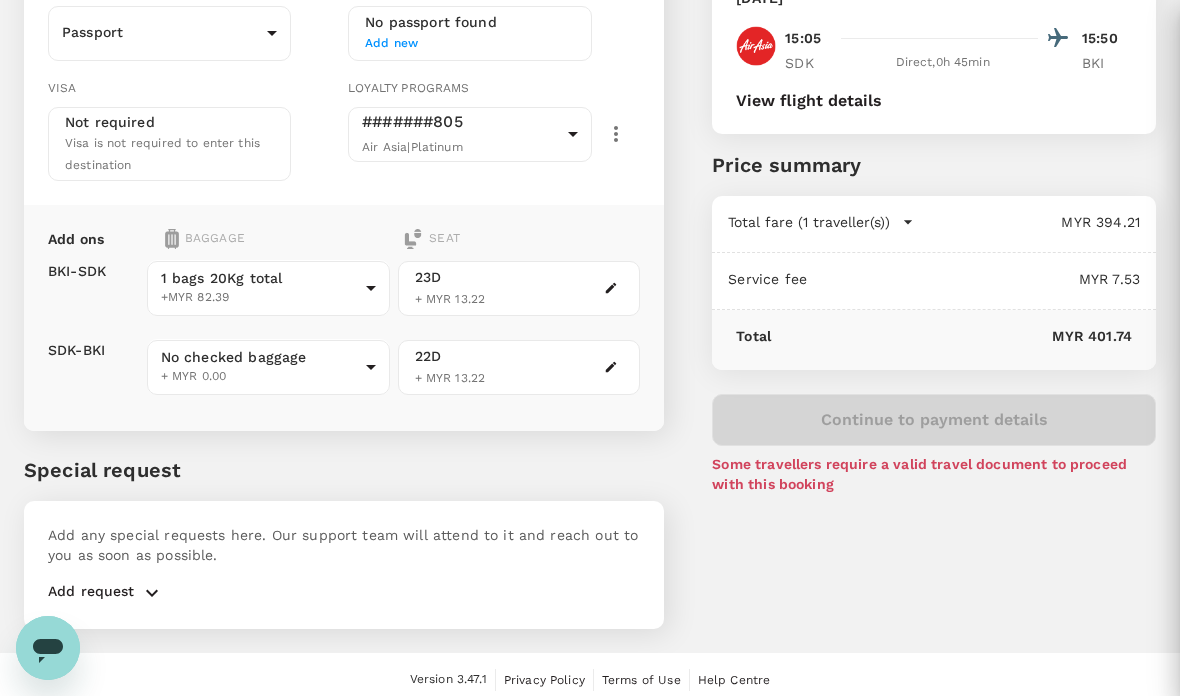 scroll, scrollTop: 0, scrollLeft: 0, axis: both 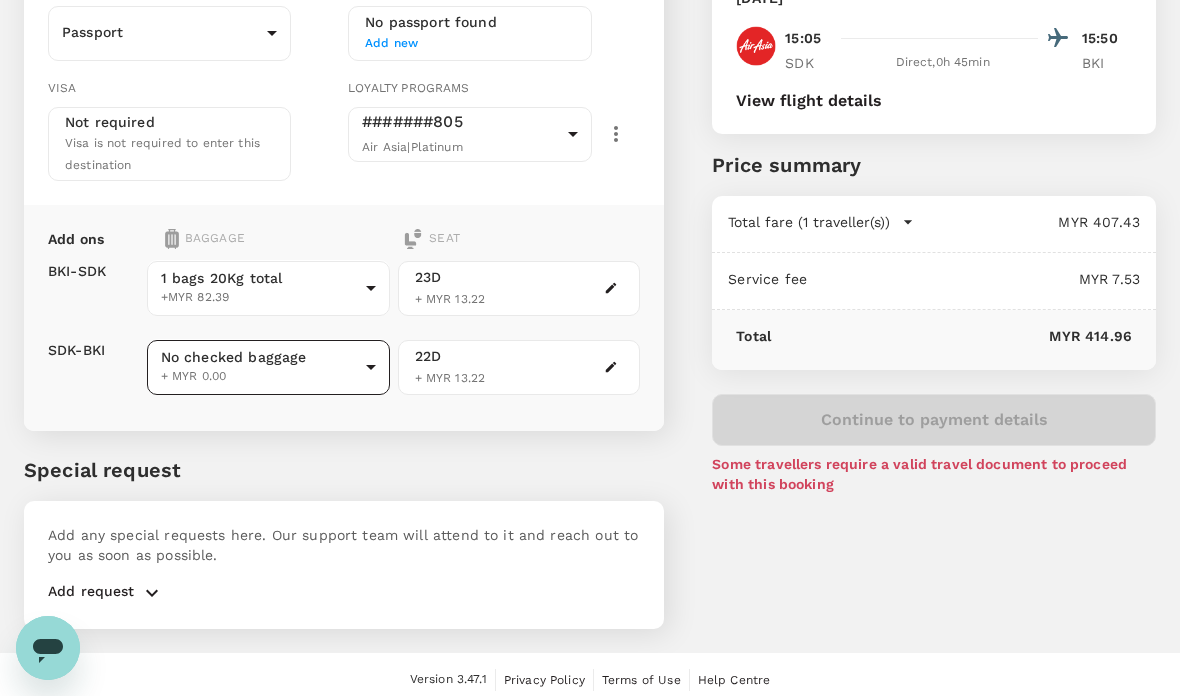 click on "Back to flight results Flight review Traveller(s) Traveller   1 : [PERSON_NAME] Kong   Liew Travel Document Document type Passport Passport ​ Passport details No passport found Add new Visa Not required Visa is not required to enter this destination Loyalty programs #######805 Air Asia |  Platinum 08d5c184-8c5e-448c-9da3-ee890406fd56 ​ Add ons Baggage Seat BKI  -  SDK SDK  -  BKI 1 bags 20Kg total +MYR 82.39 2 - 82.39 ​ No checked baggage + MYR 0.00 ​ 23D + MYR 13.22 22D + MYR 13.22 Special request Add any special requests here. Our support team will attend to it and reach out to you as soon as possible. Add request You've selected [DATE] 09:15 10:05 BKI Direct ,  0h 50min SDK [DATE] 15:05 15:50 SDK Direct ,  0h 45min BKI View flight details Price summary Total fare (1 traveller(s)) MYR 407.43 Air fare MYR 298.60 Baggage fee MYR 82.39 Seat fee MYR 26.44 Service fee MYR 7.53 Total MYR 414.96 Continue to payment details Version 3.47.1 Privacy Policy Terms of Use Help Centre Edit" at bounding box center (590, 228) 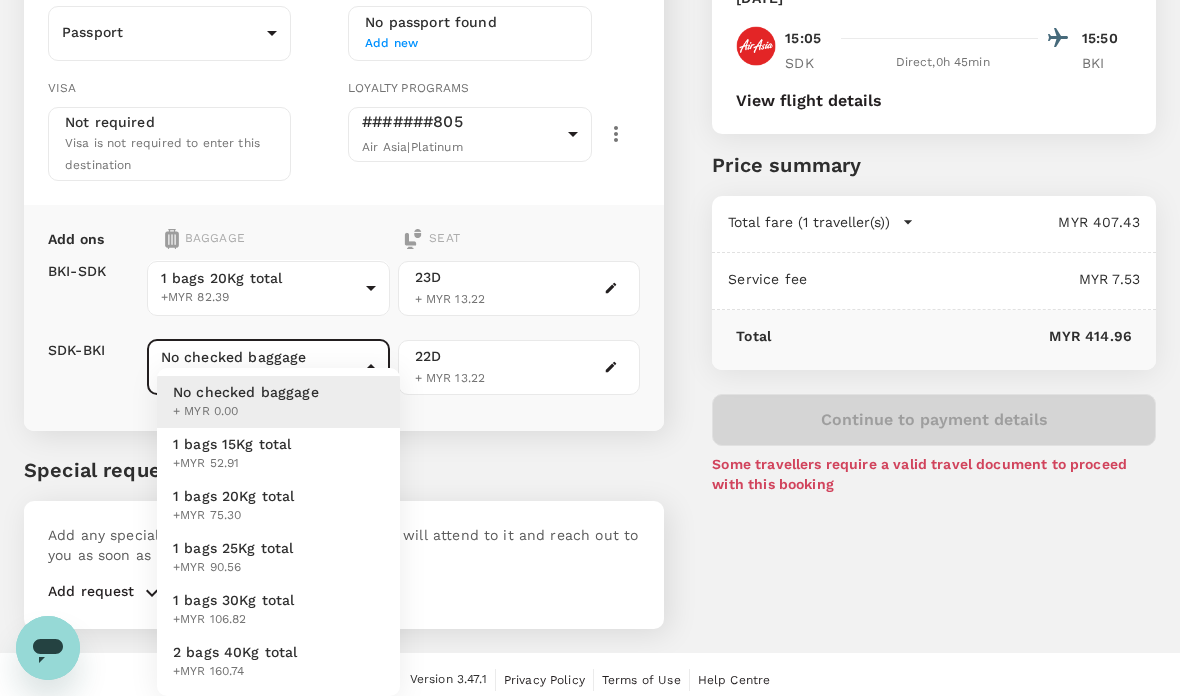 click on "1 bags 20Kg total +MYR 75.30" at bounding box center [278, 506] 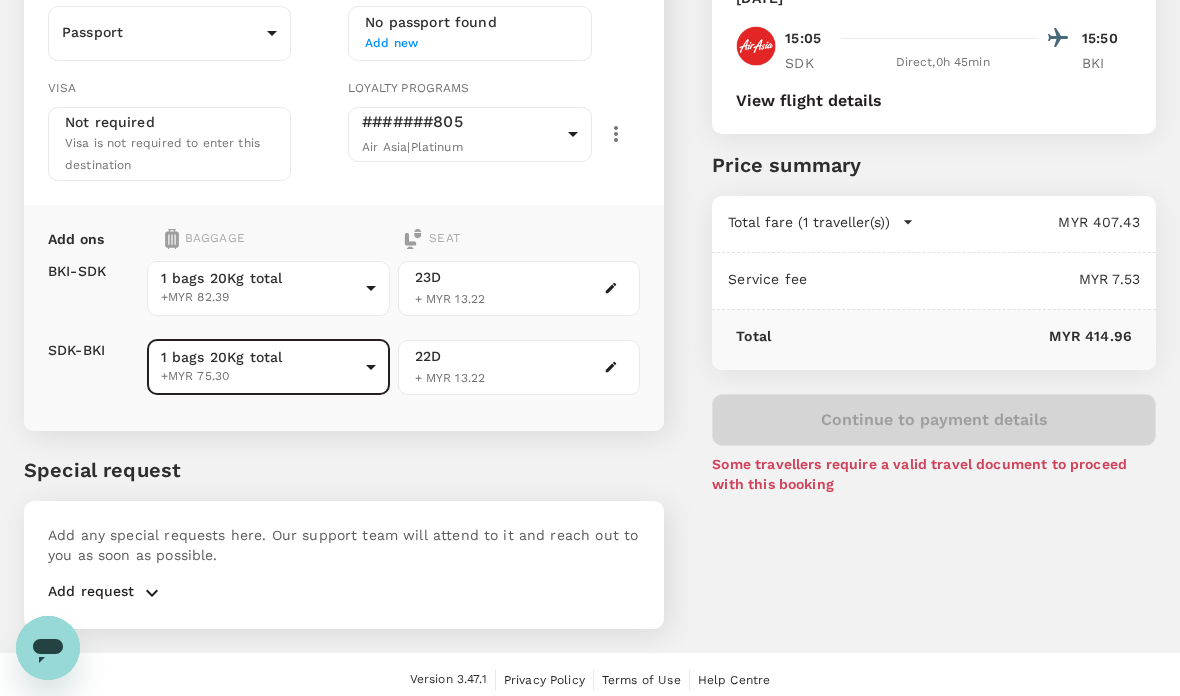 click on "1 bags 20Kg total +MYR 75.30" at bounding box center [278, 457] 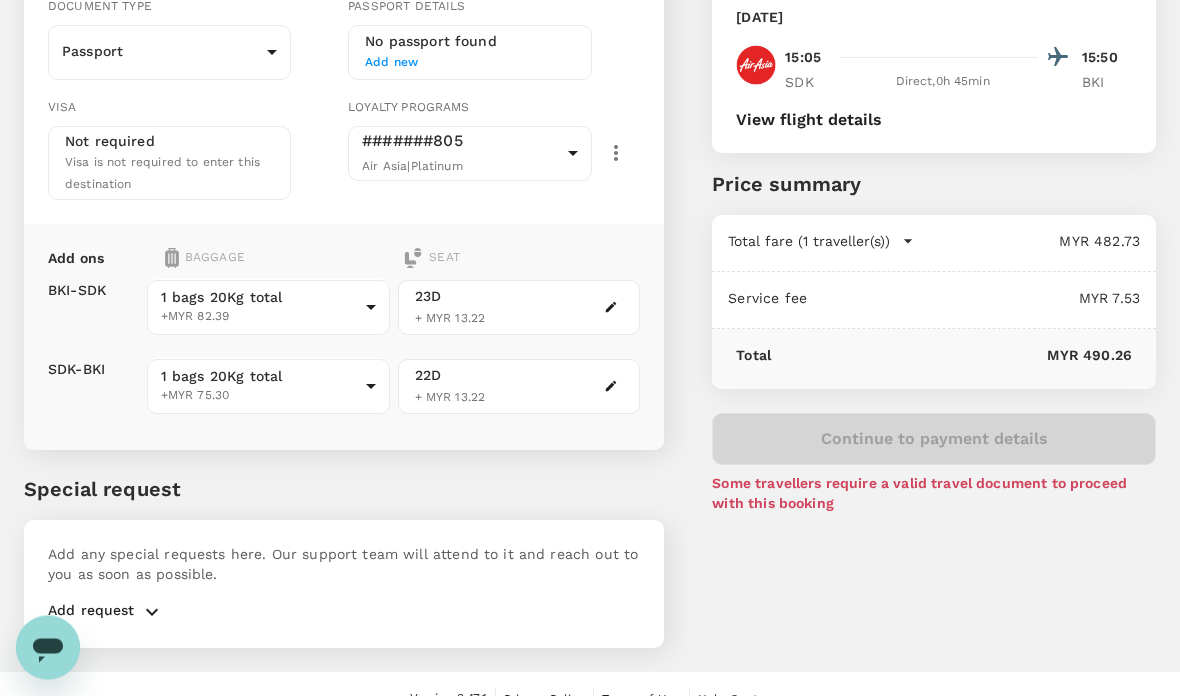 scroll, scrollTop: 251, scrollLeft: 0, axis: vertical 